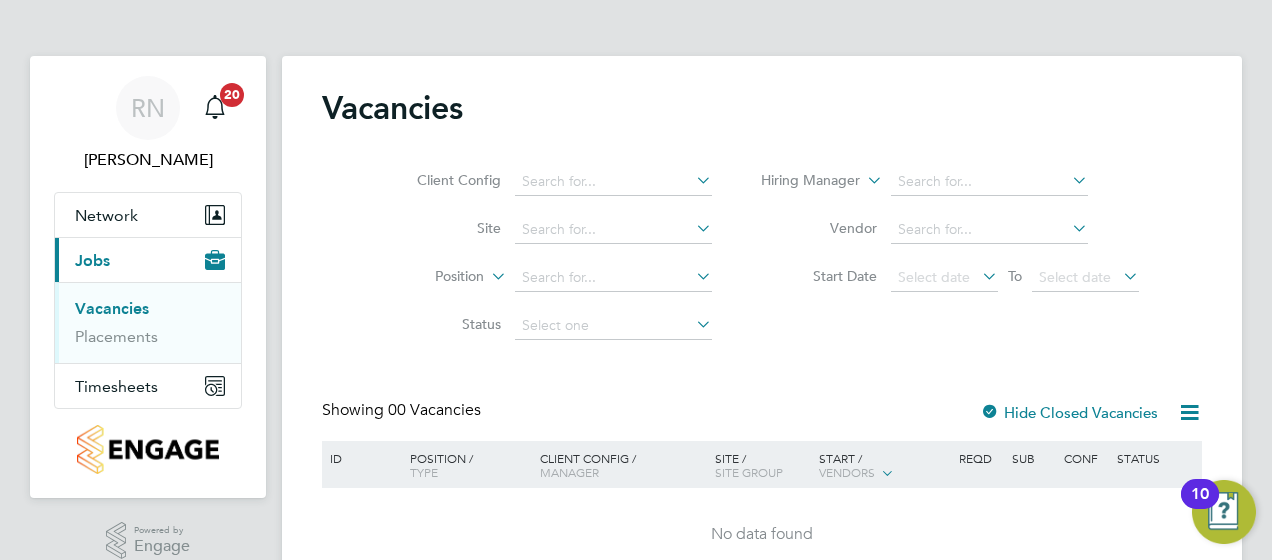 scroll, scrollTop: 93, scrollLeft: 0, axis: vertical 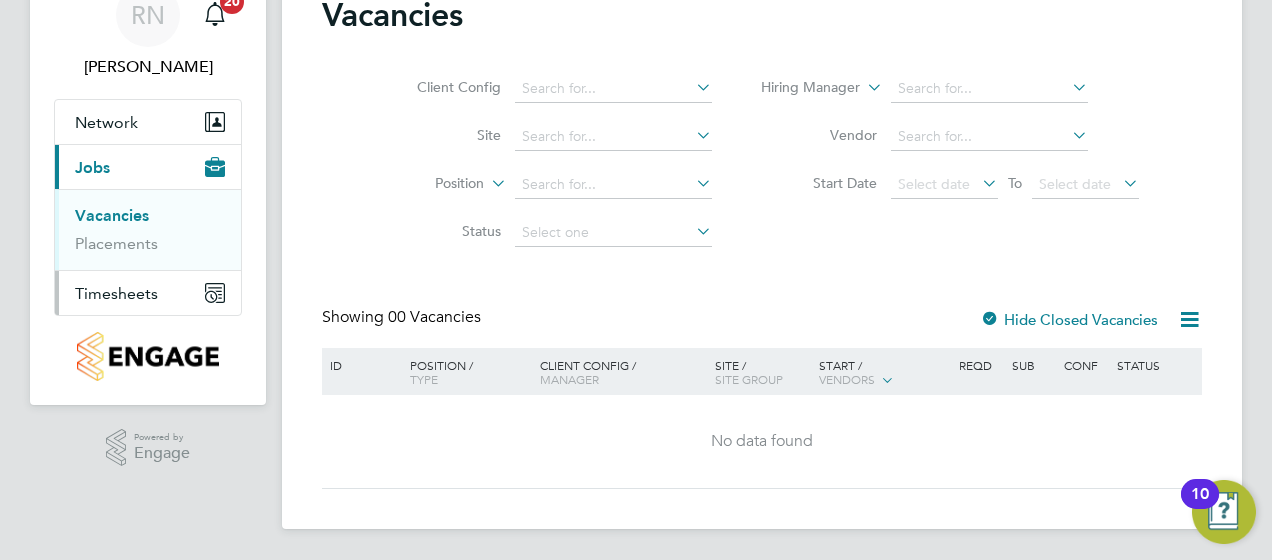 click on "Timesheets" at bounding box center [116, 293] 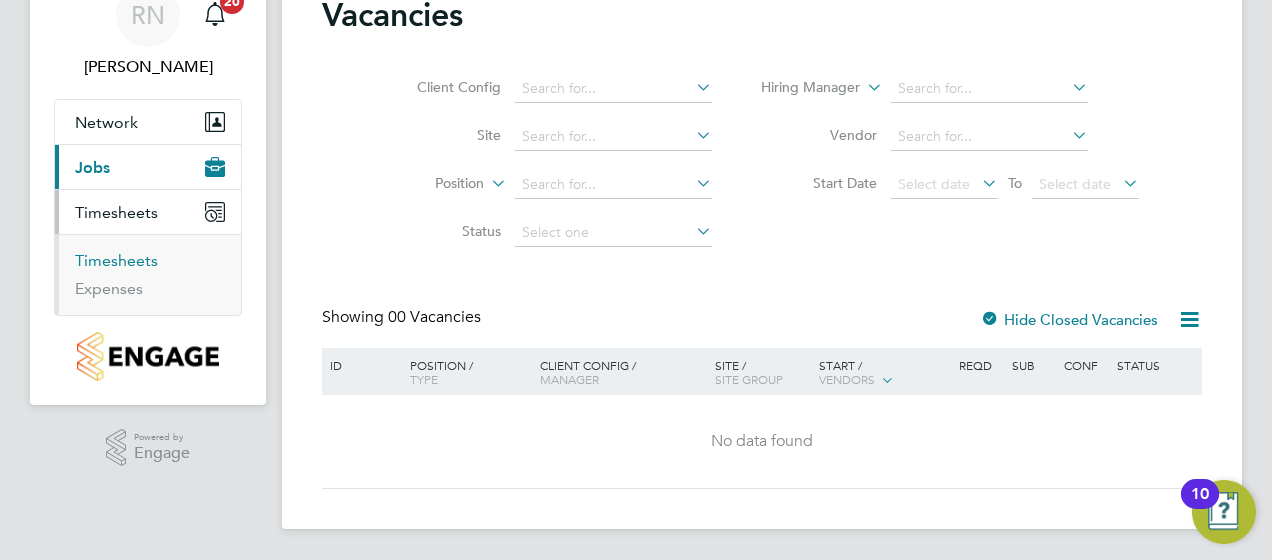 click on "Timesheets" at bounding box center [116, 260] 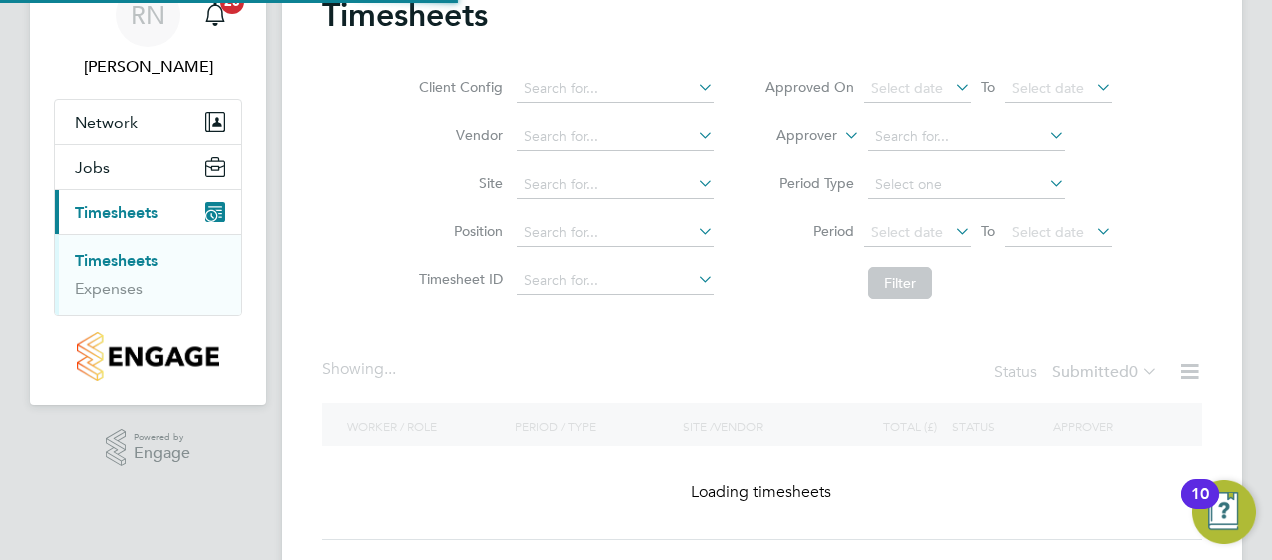 scroll, scrollTop: 0, scrollLeft: 0, axis: both 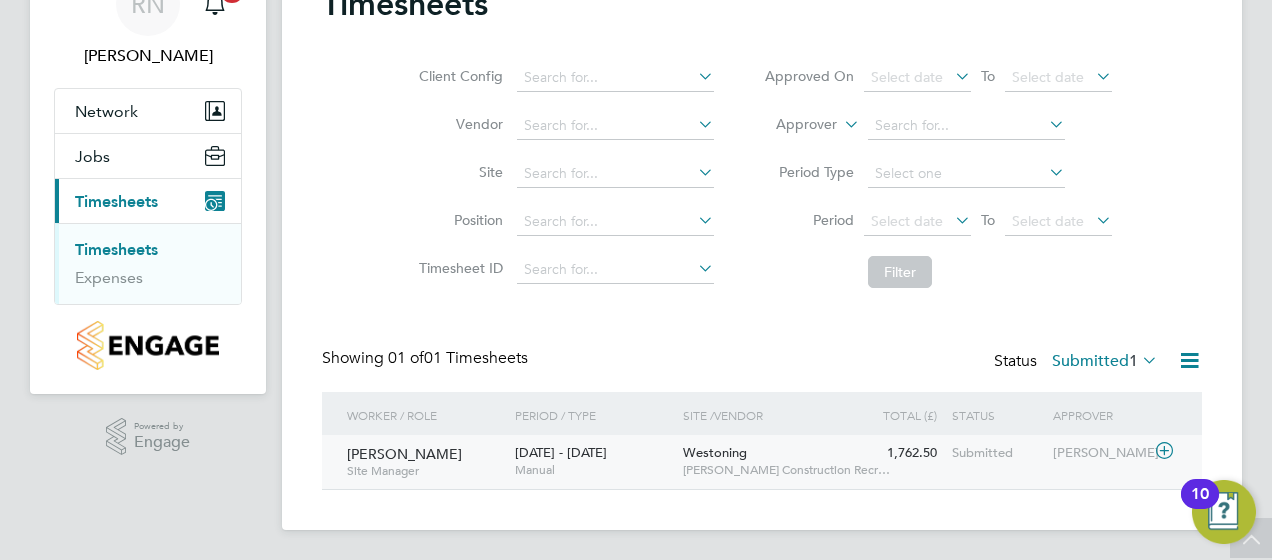 click on "[PERSON_NAME]" 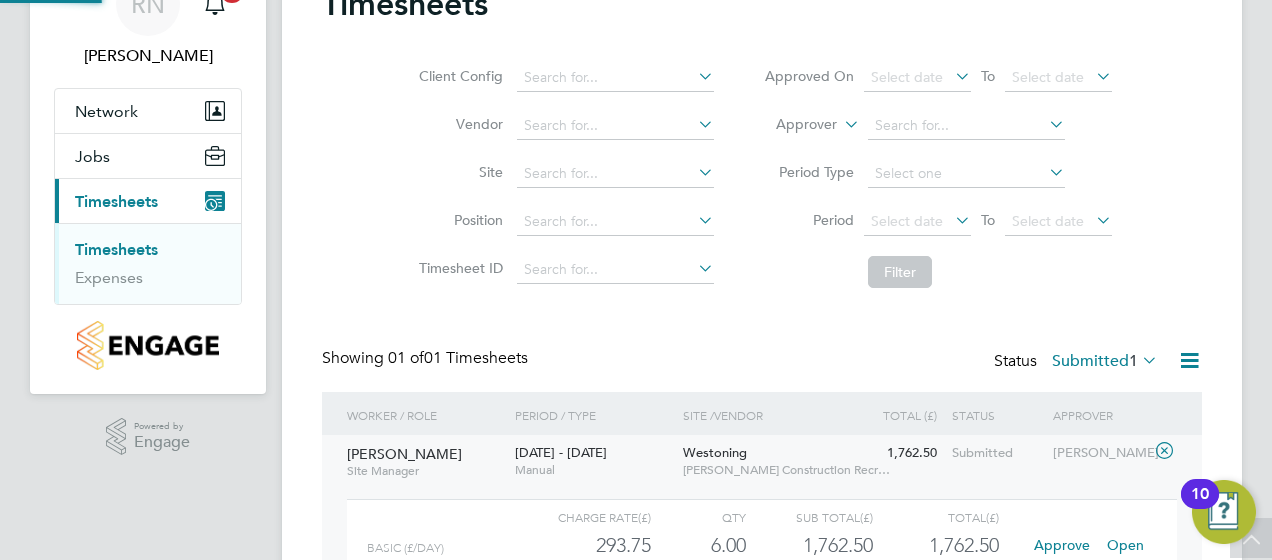 scroll, scrollTop: 10, scrollLeft: 10, axis: both 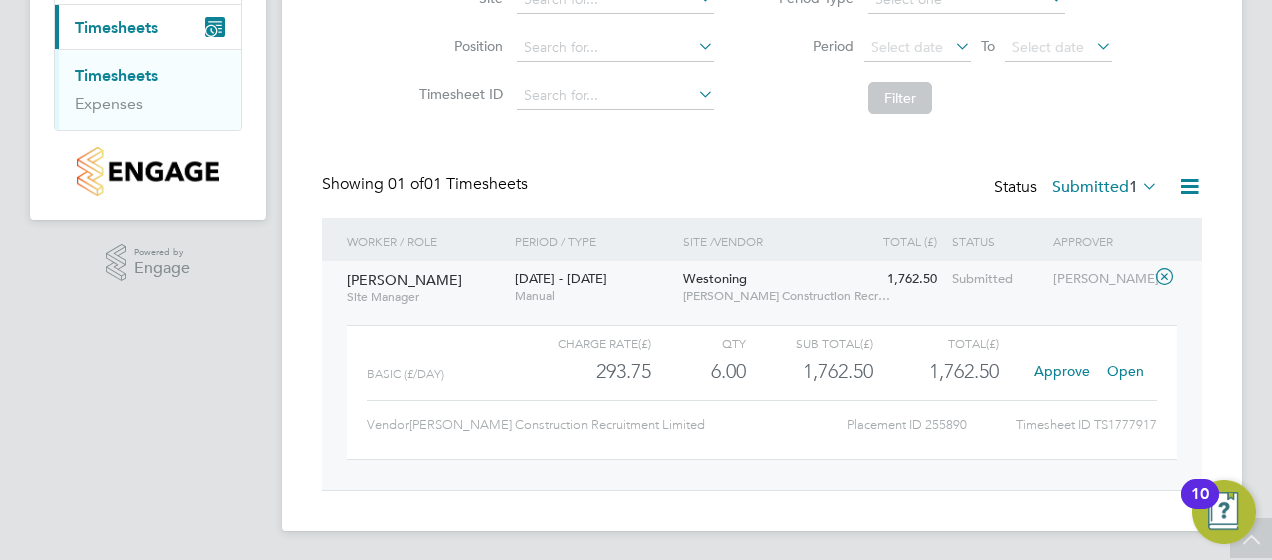 click on "Approve" 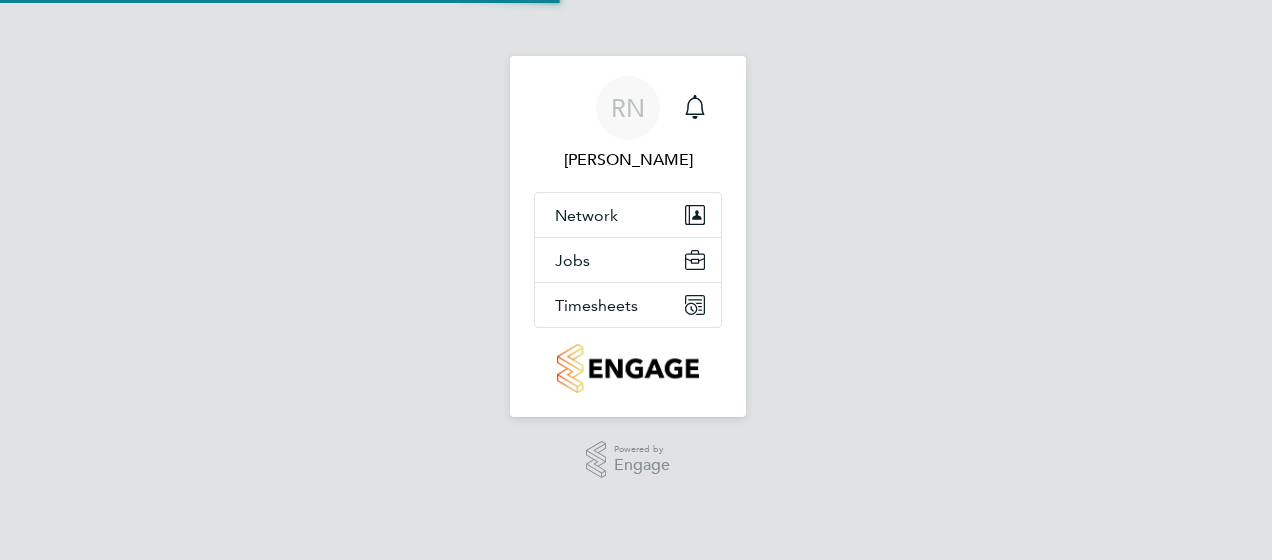 scroll, scrollTop: 0, scrollLeft: 0, axis: both 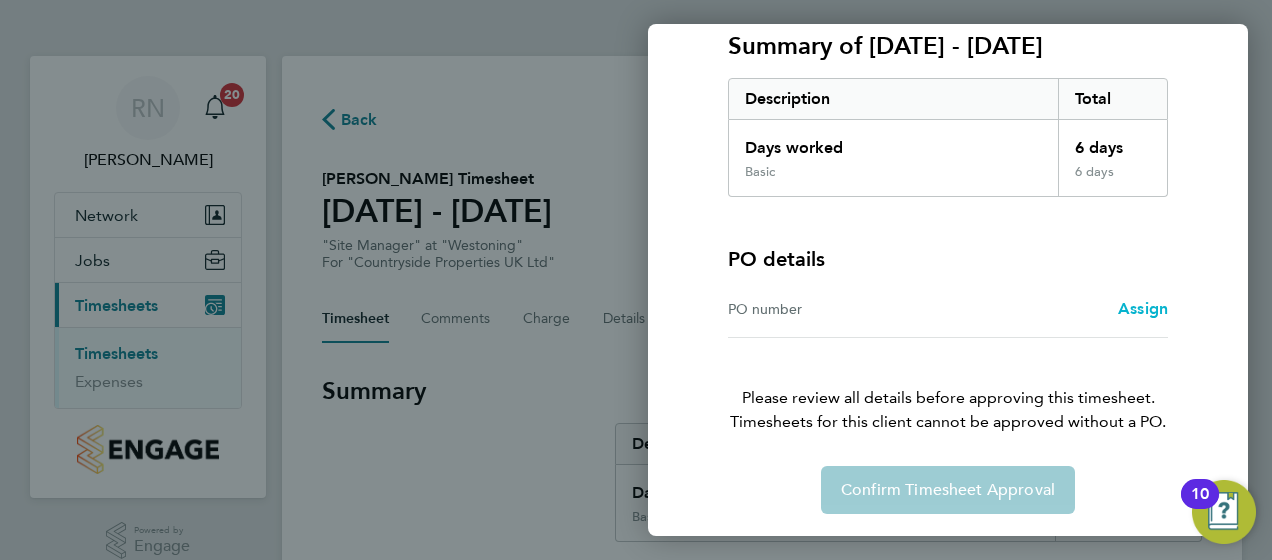 click on "Assign" at bounding box center [1143, 308] 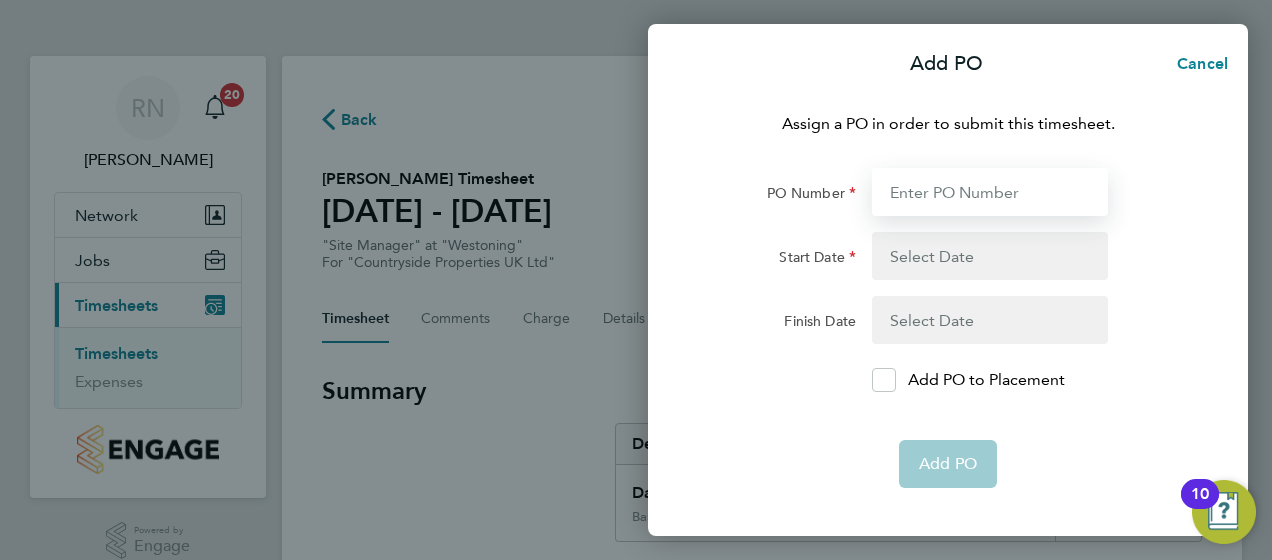 click on "PO Number" at bounding box center (990, 192) 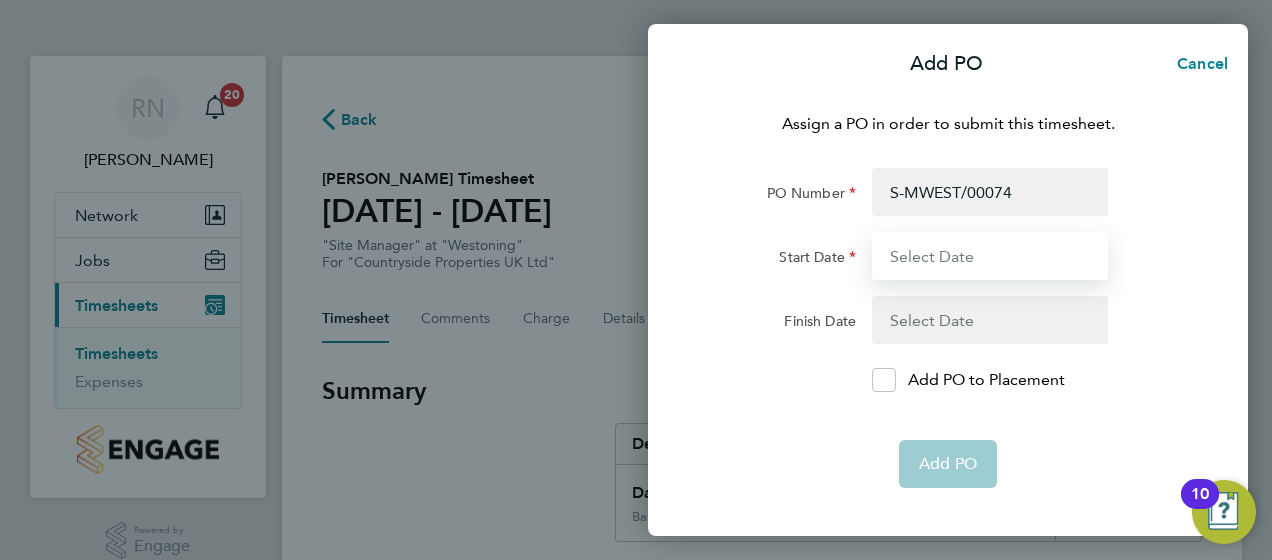 type on "07 Jul 25" 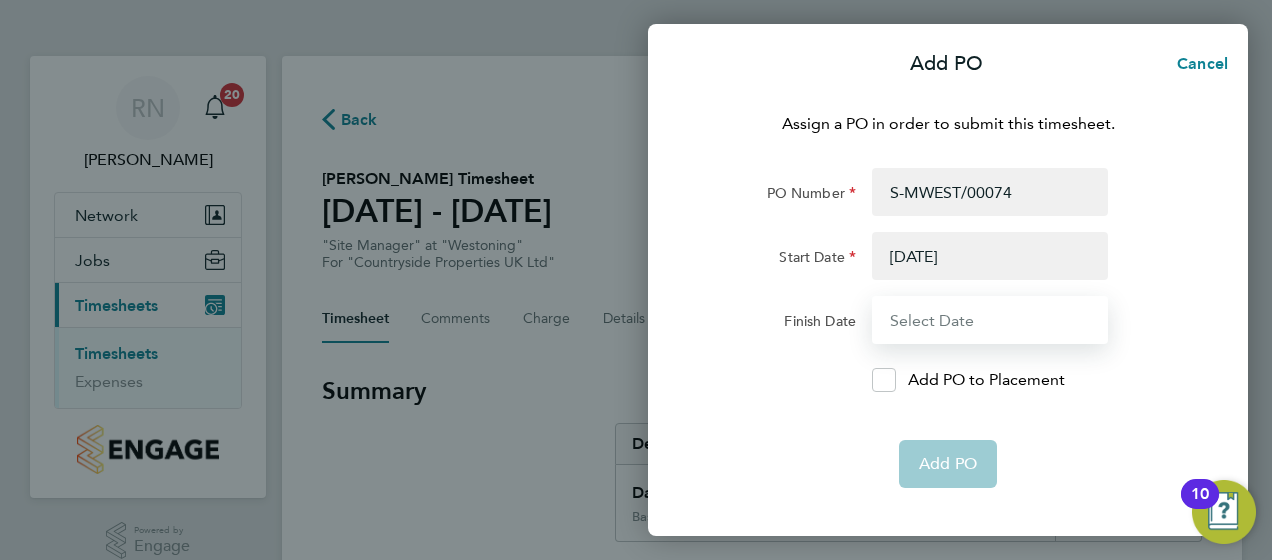 type on "13 Jul 25" 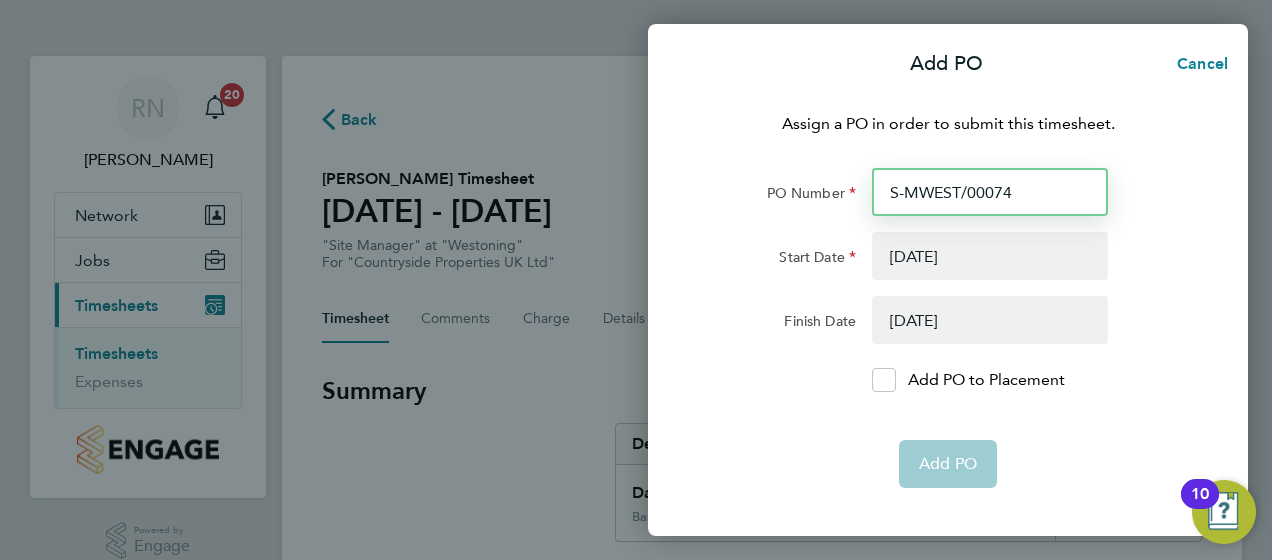 type 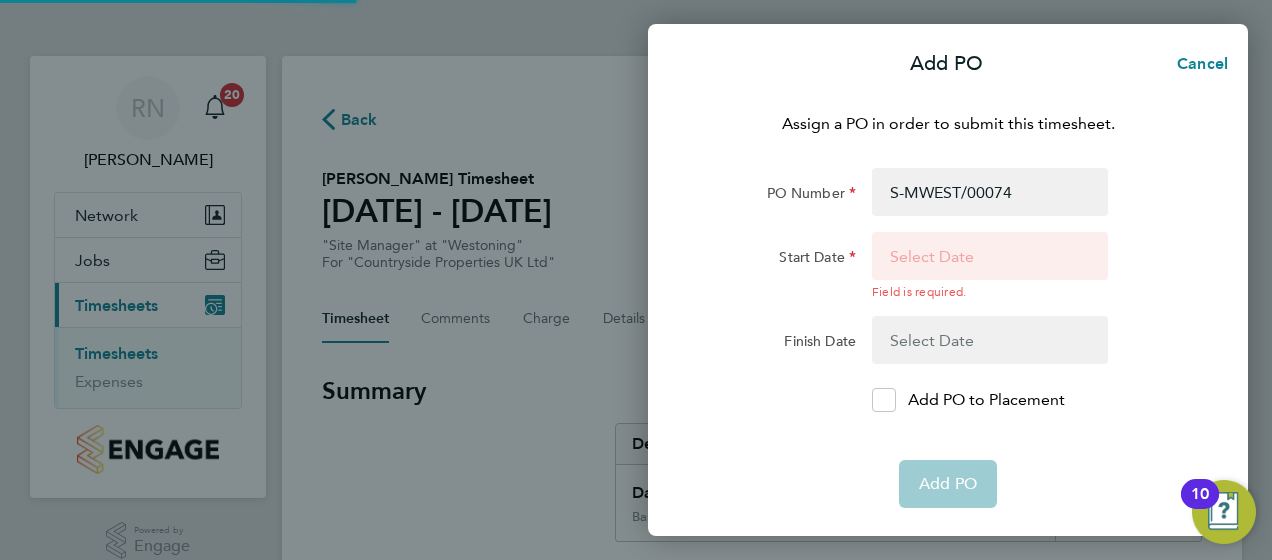 click 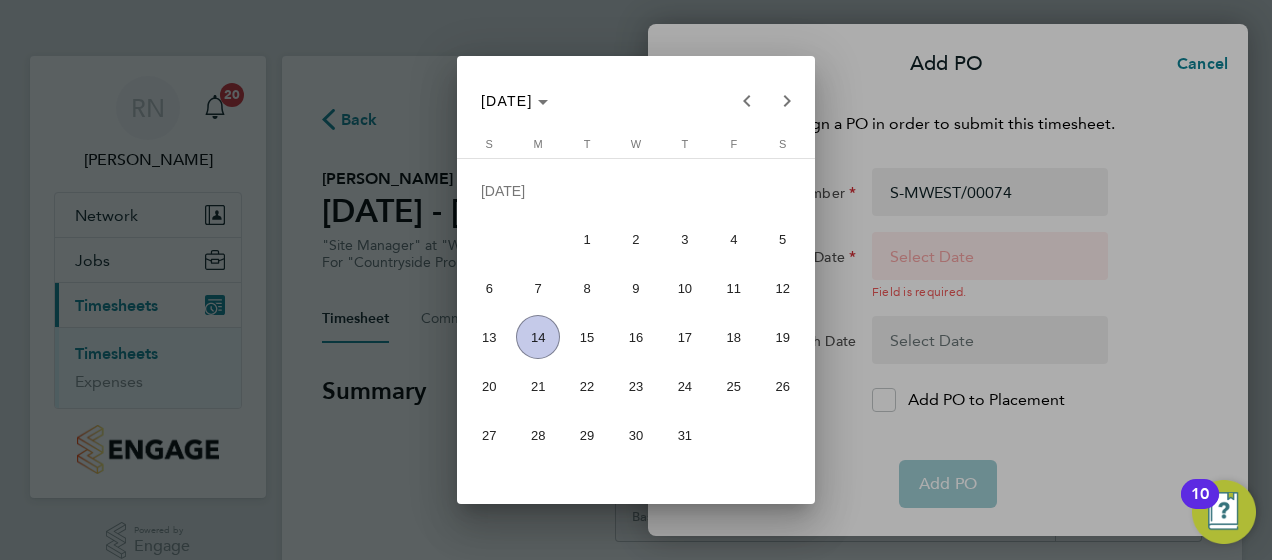 click on "7" at bounding box center [538, 288] 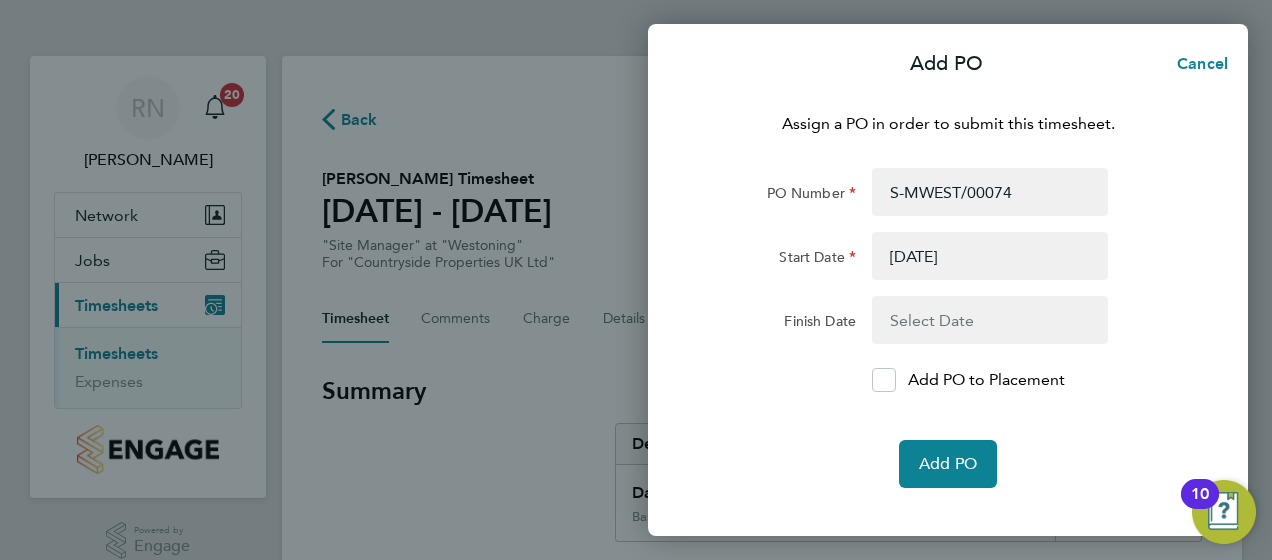click 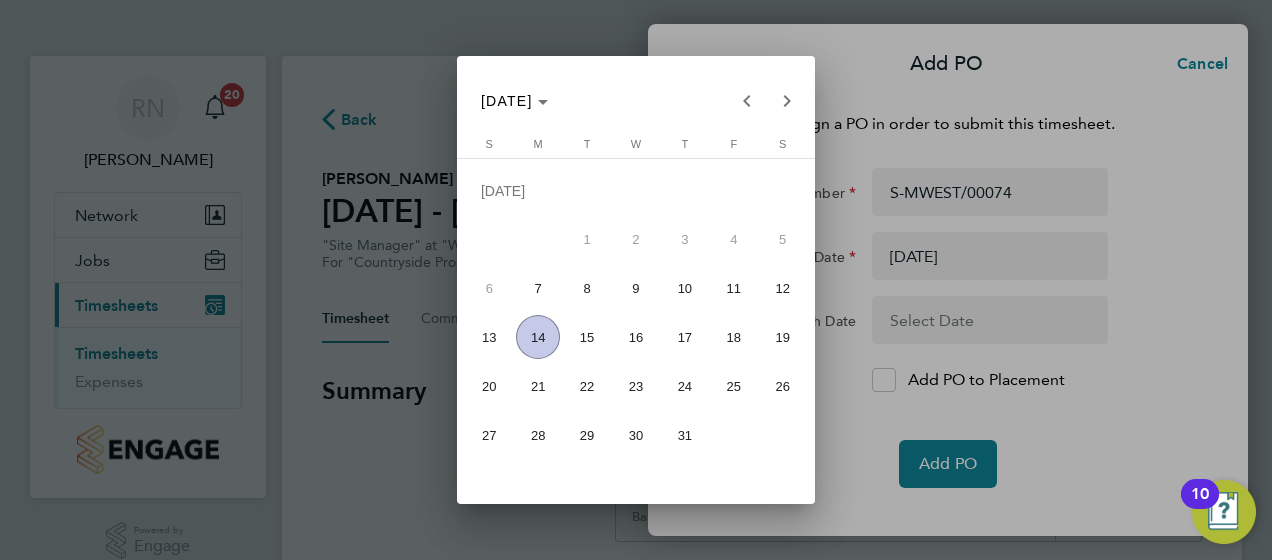click on "13" at bounding box center (489, 337) 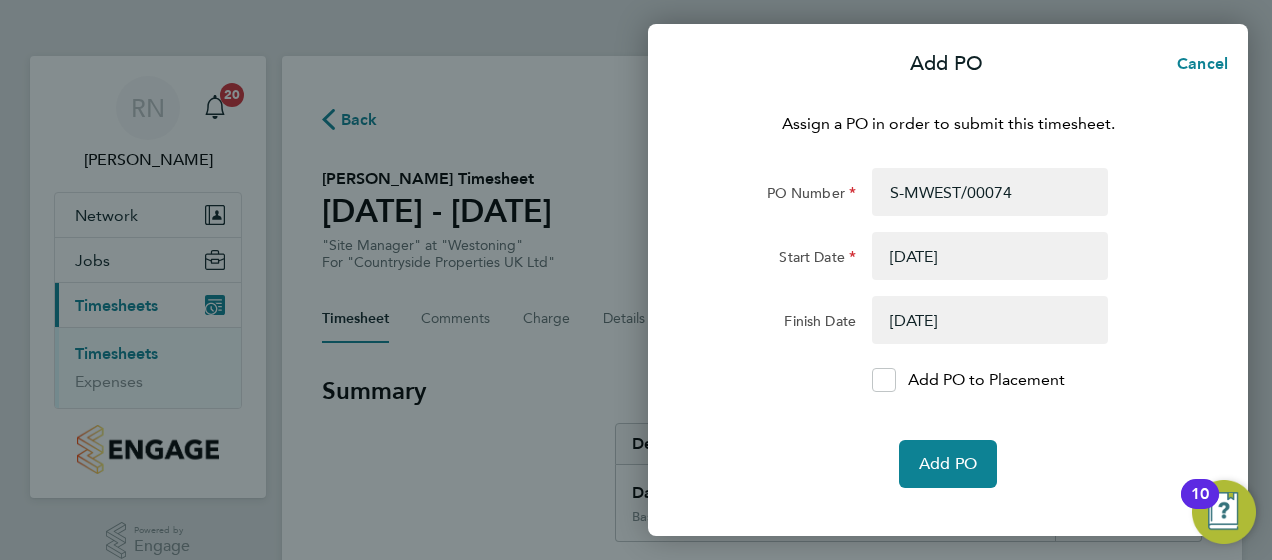 click 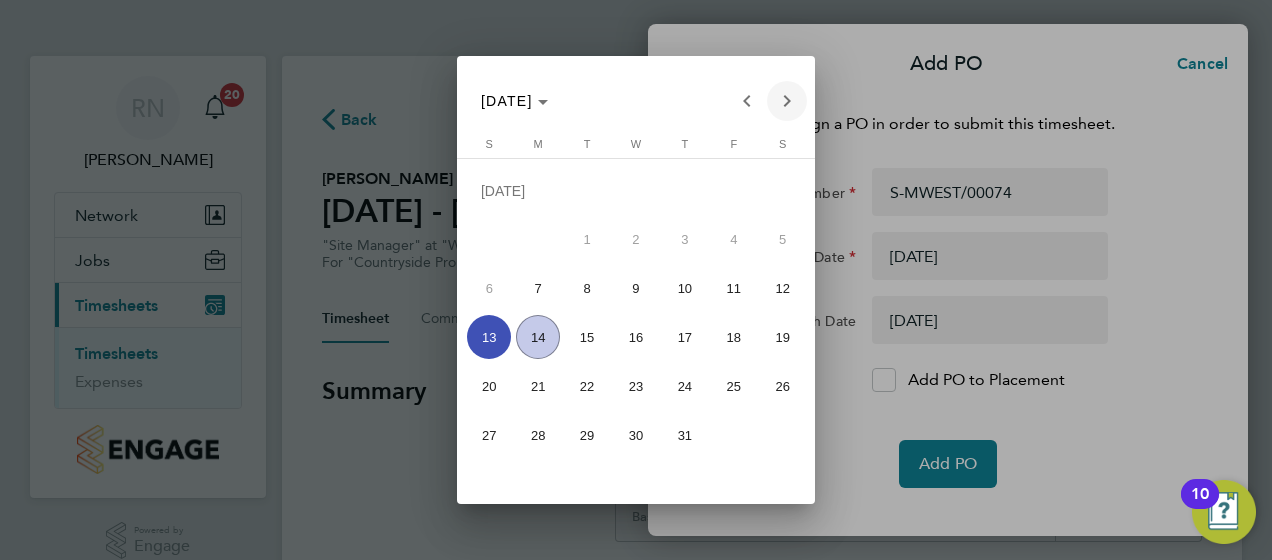 click at bounding box center (787, 101) 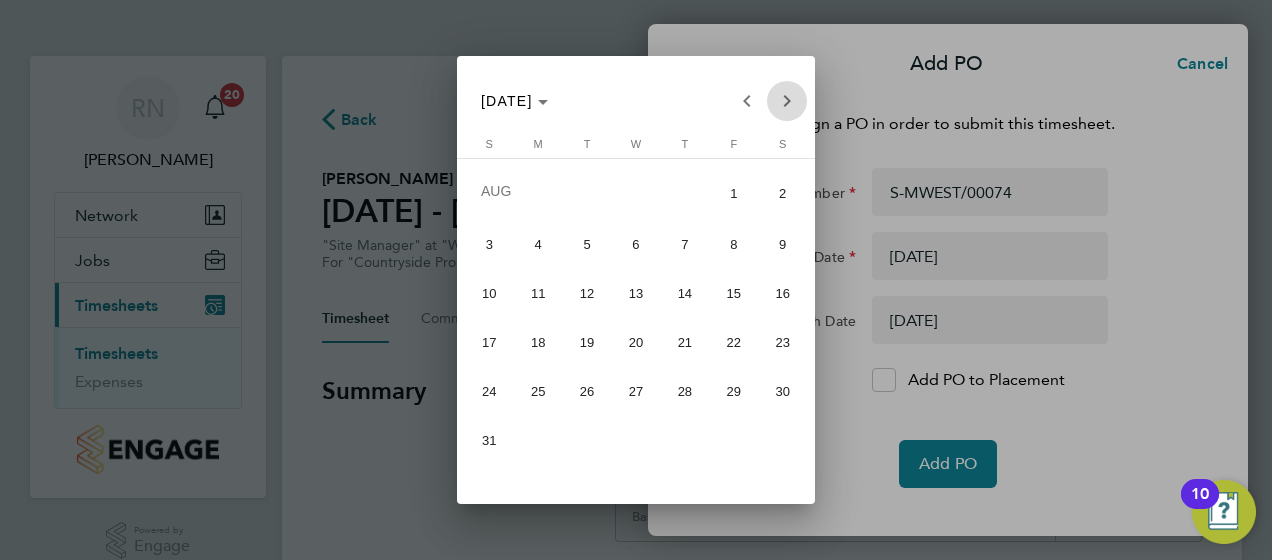 click at bounding box center [787, 101] 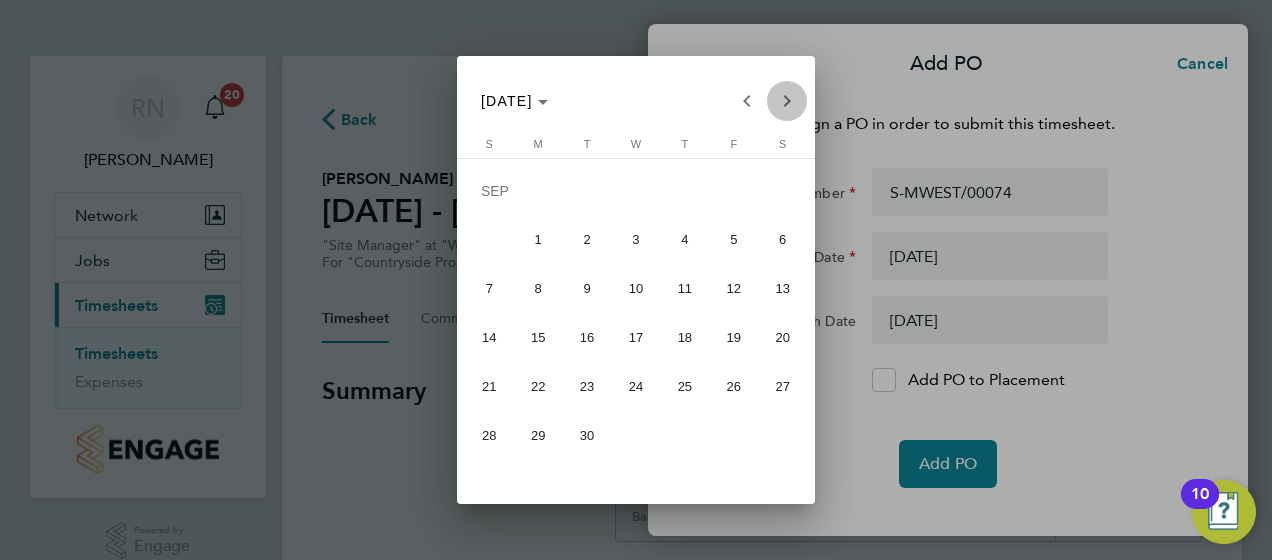 click at bounding box center [787, 101] 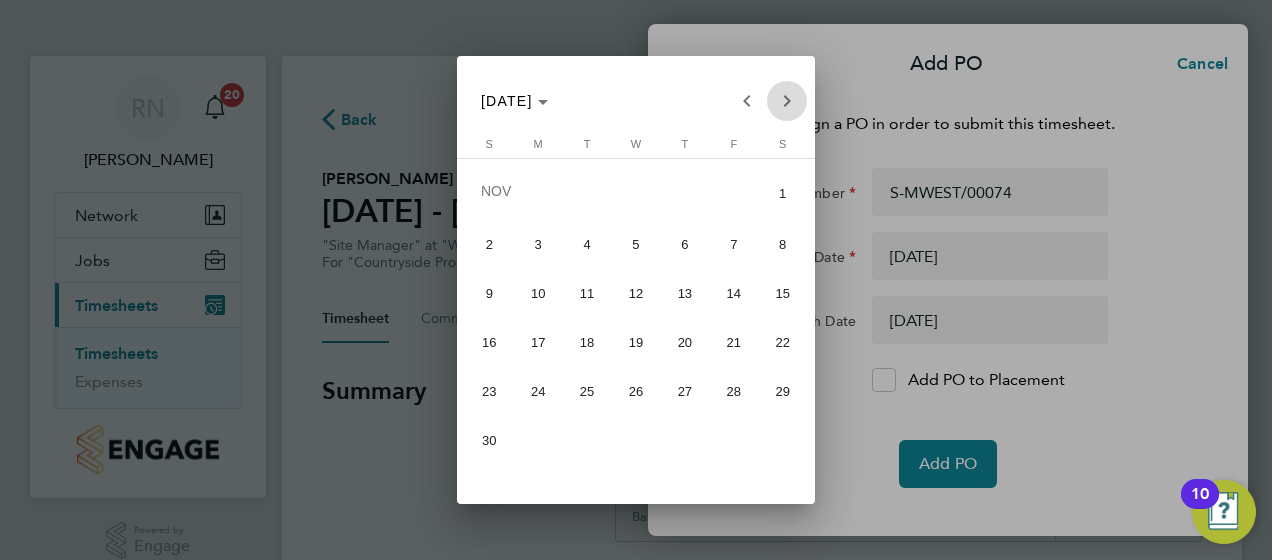 click at bounding box center (787, 101) 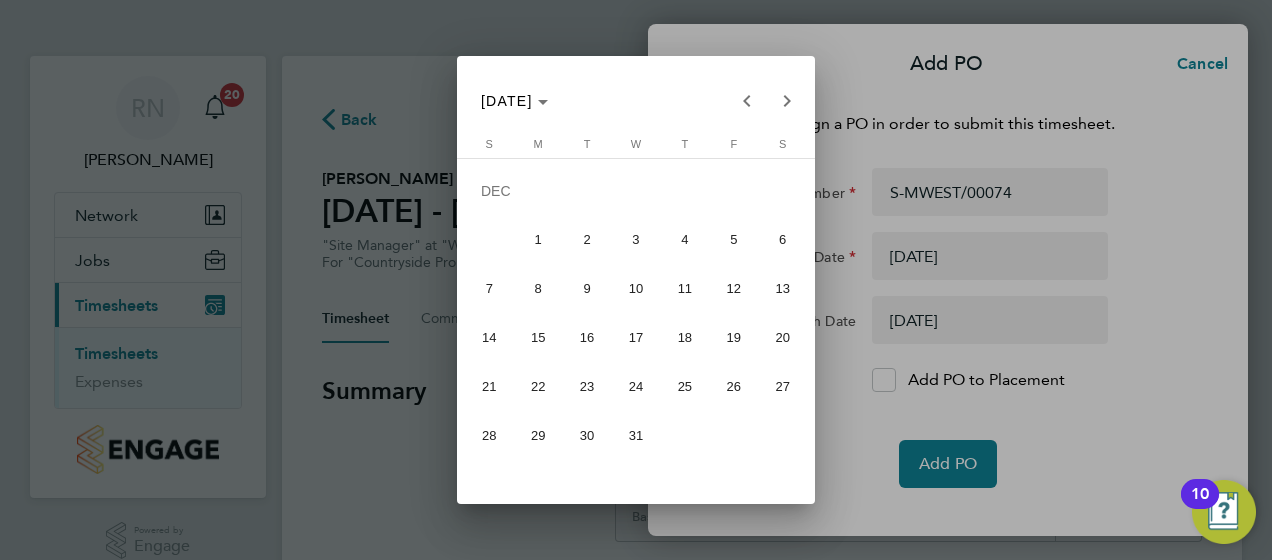 click on "31" at bounding box center [636, 435] 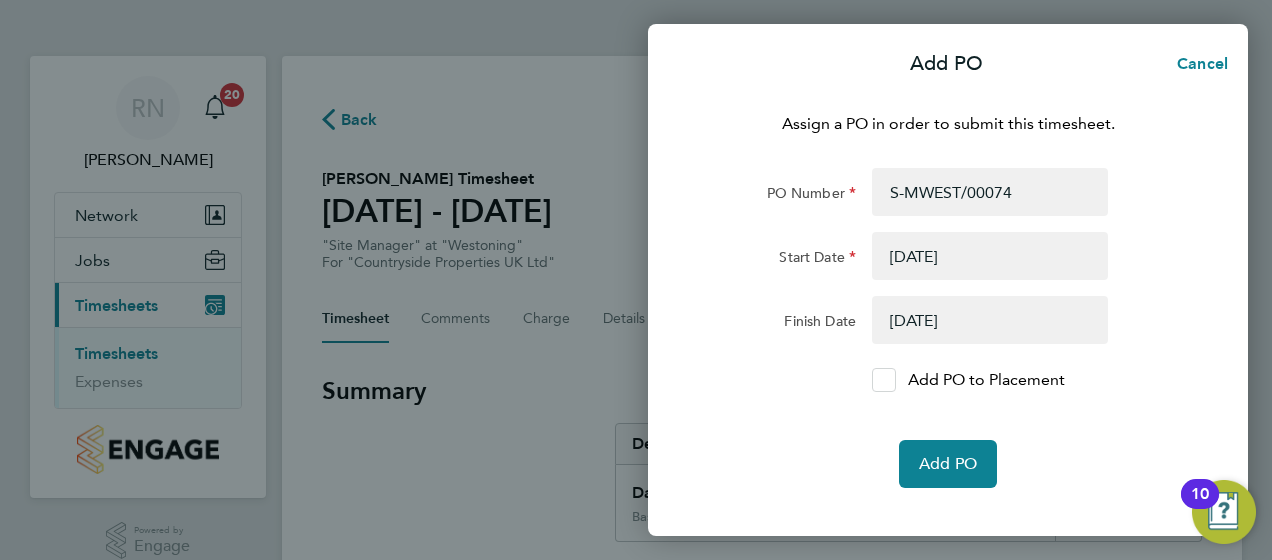 click on "Add PO to Placement" 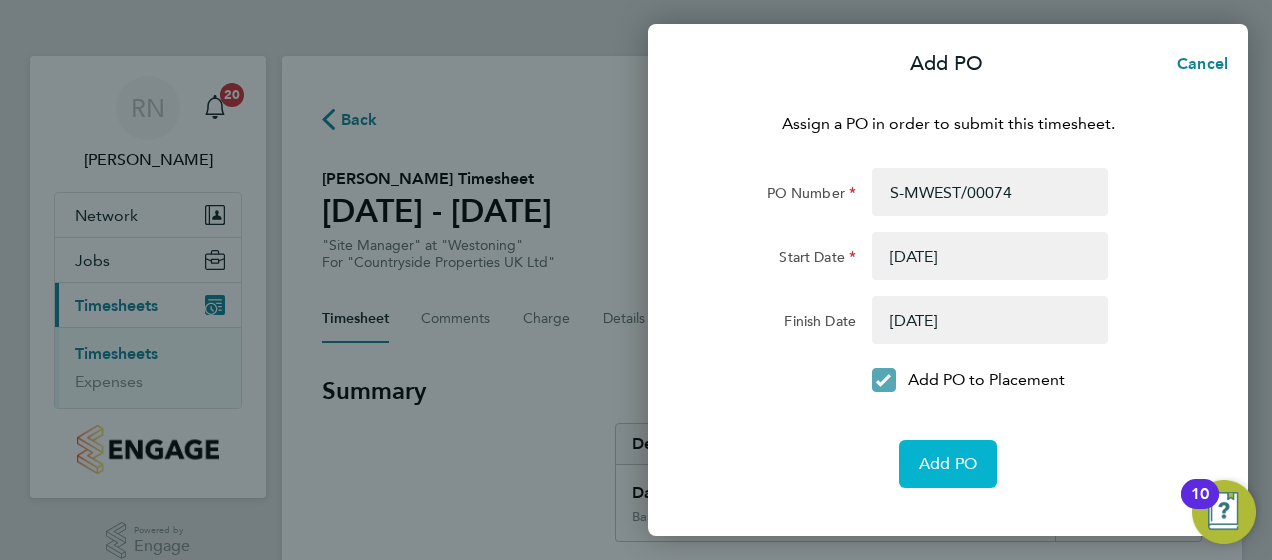 click on "Add PO" 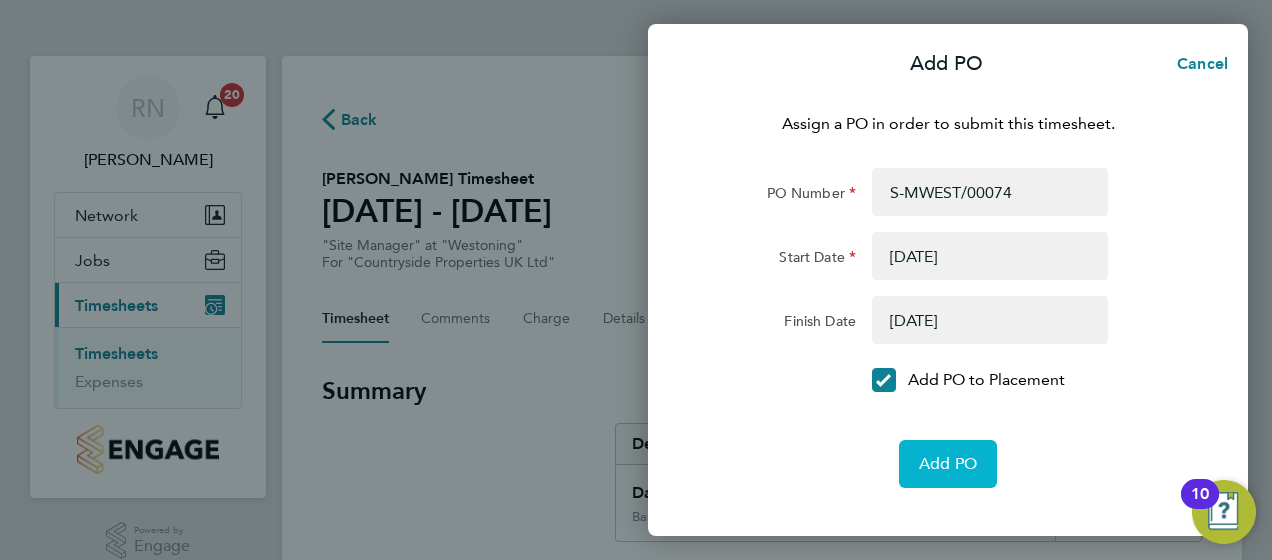 click on "Add PO" 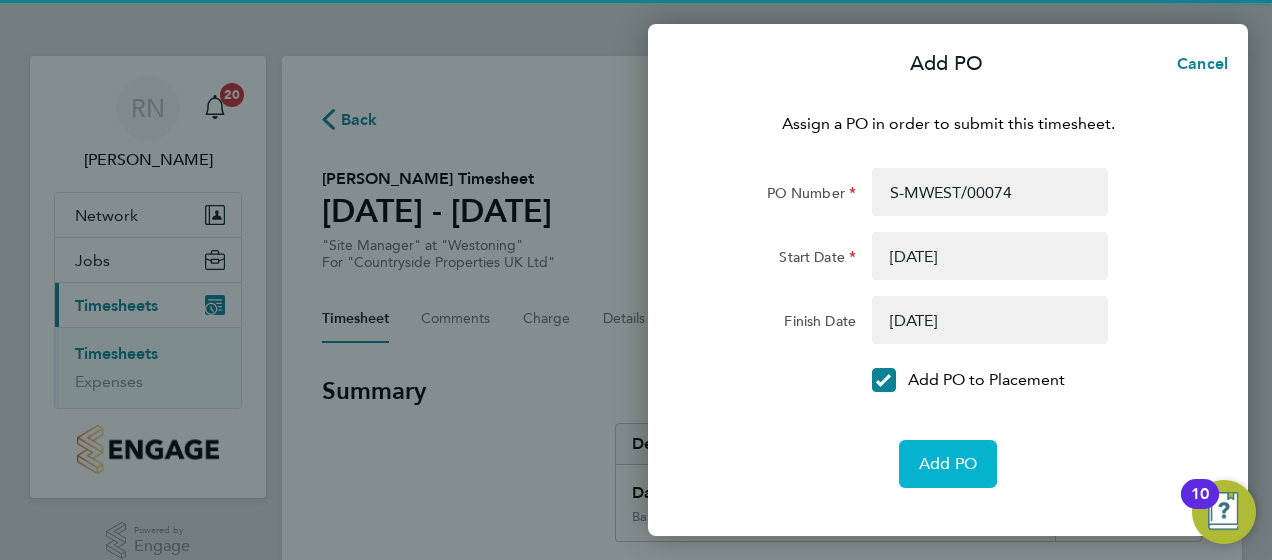 click on "Add PO" 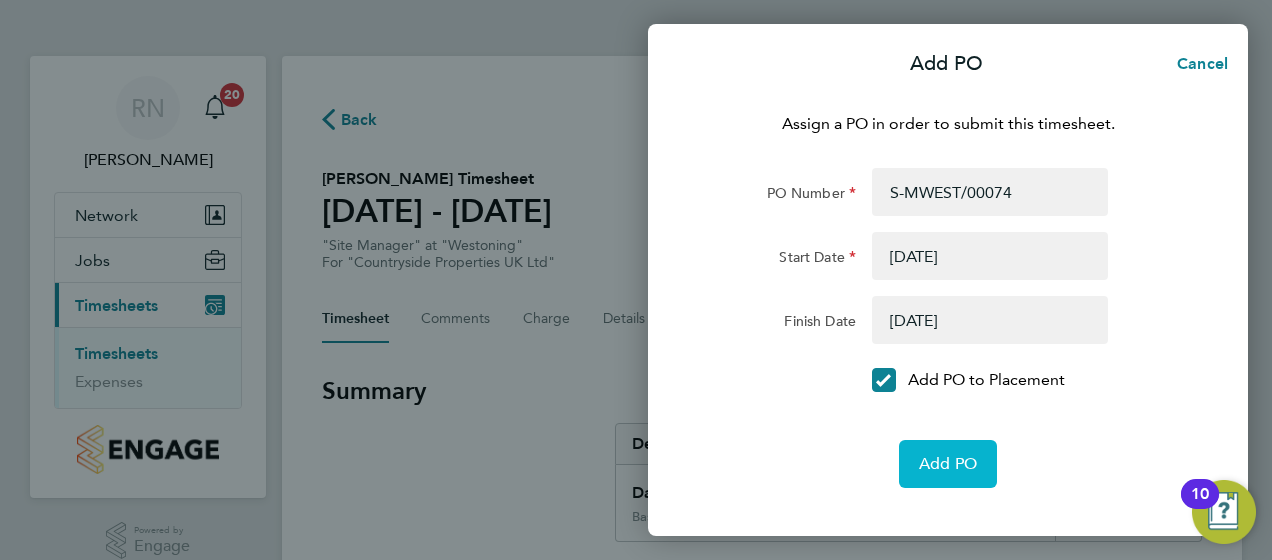 click on "Add PO" 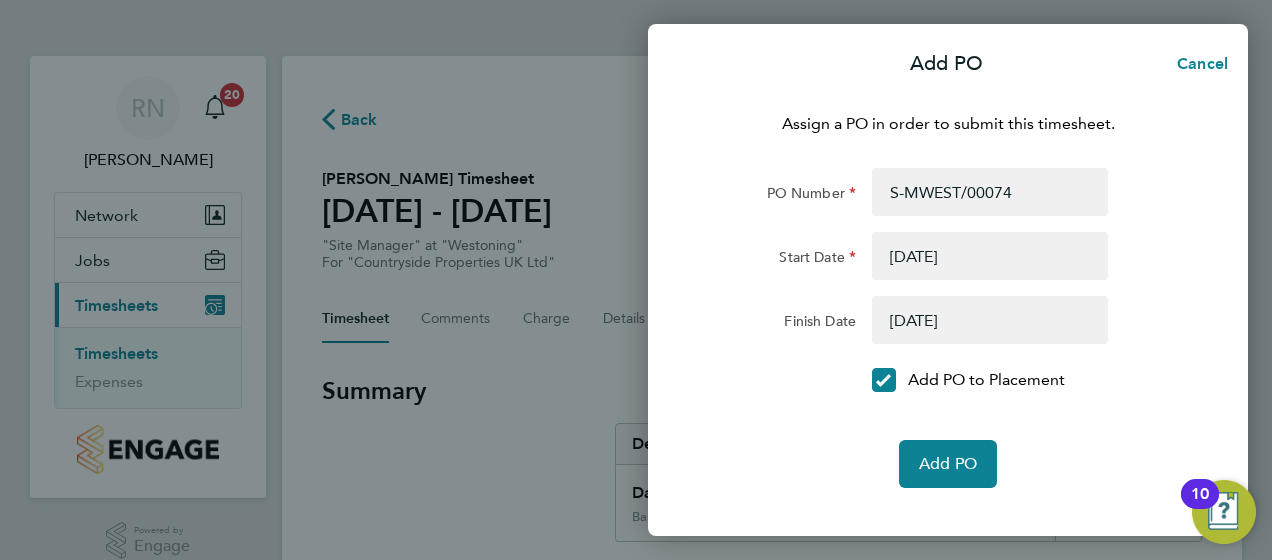 click 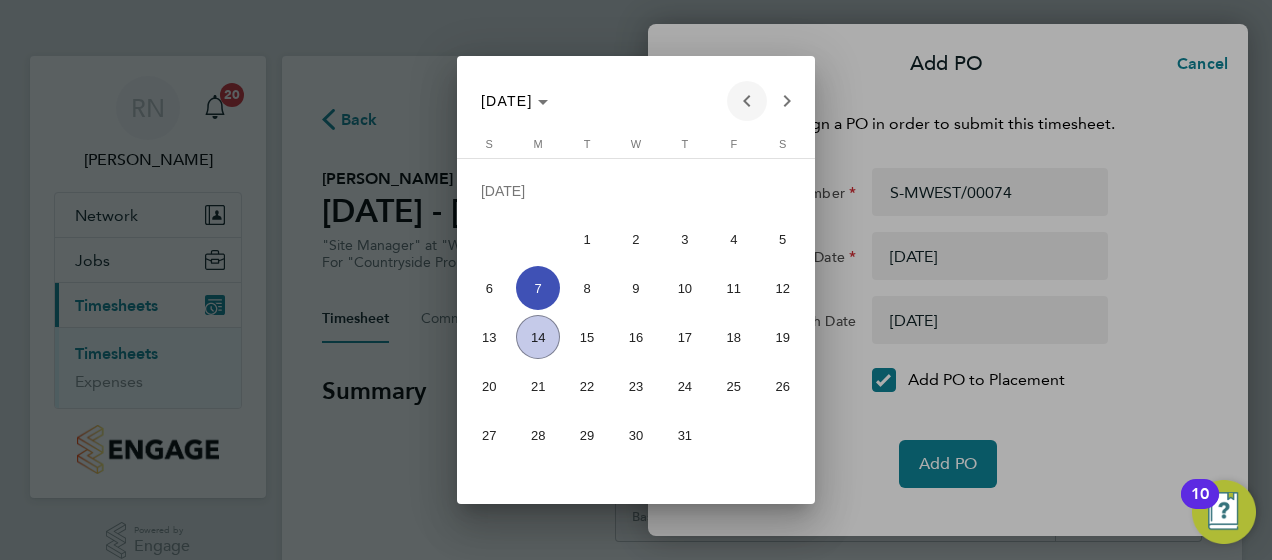 click at bounding box center (747, 101) 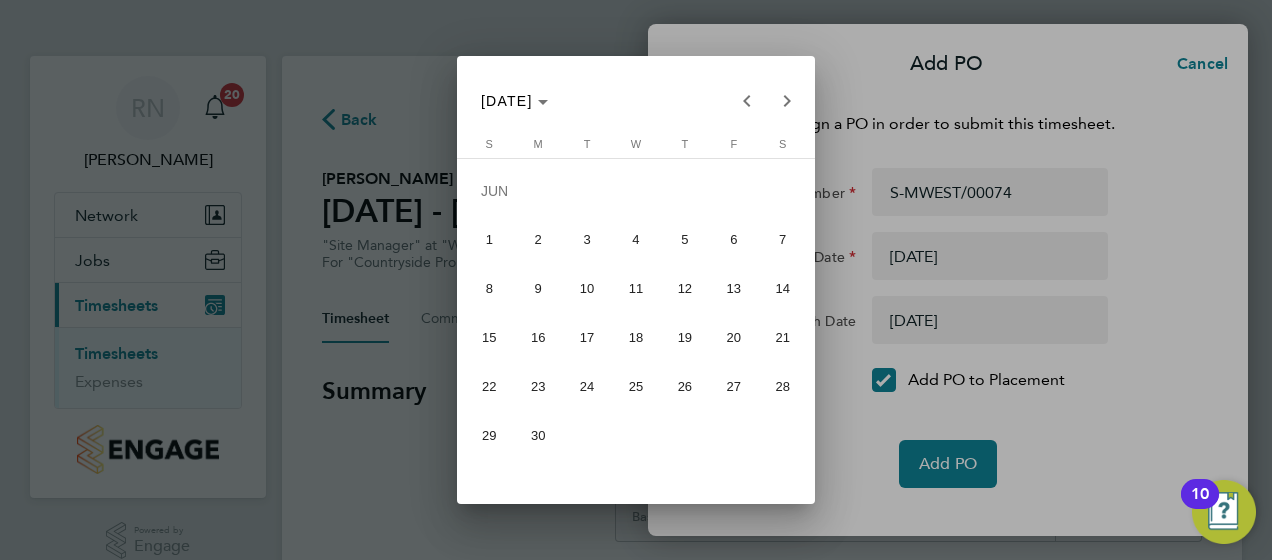 click on "30" at bounding box center (538, 435) 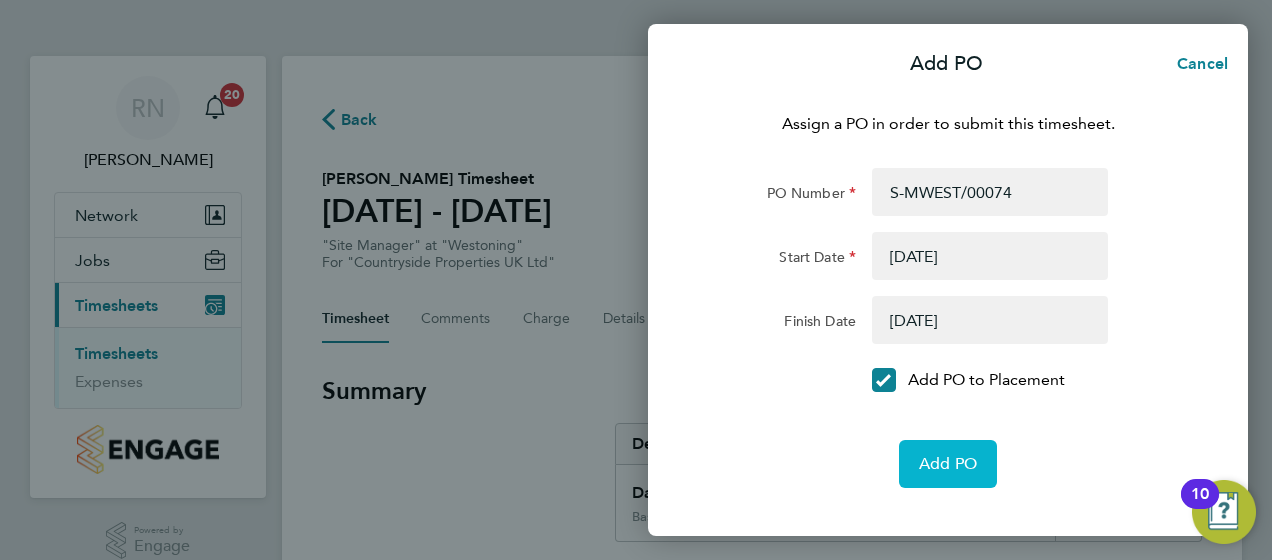 click on "Add PO" 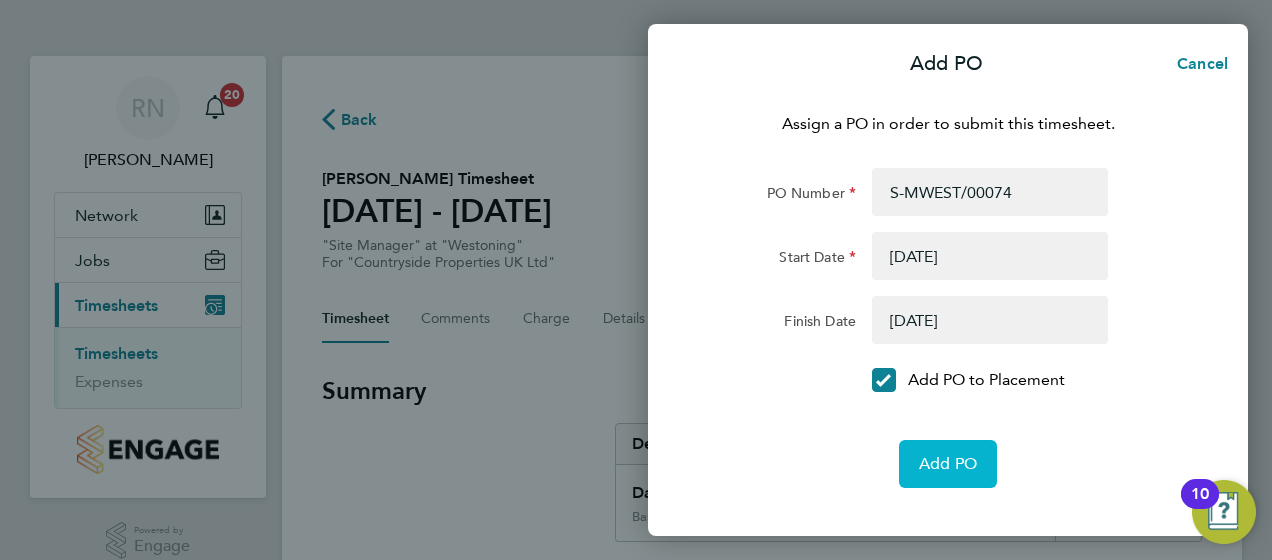 click on "Add PO" 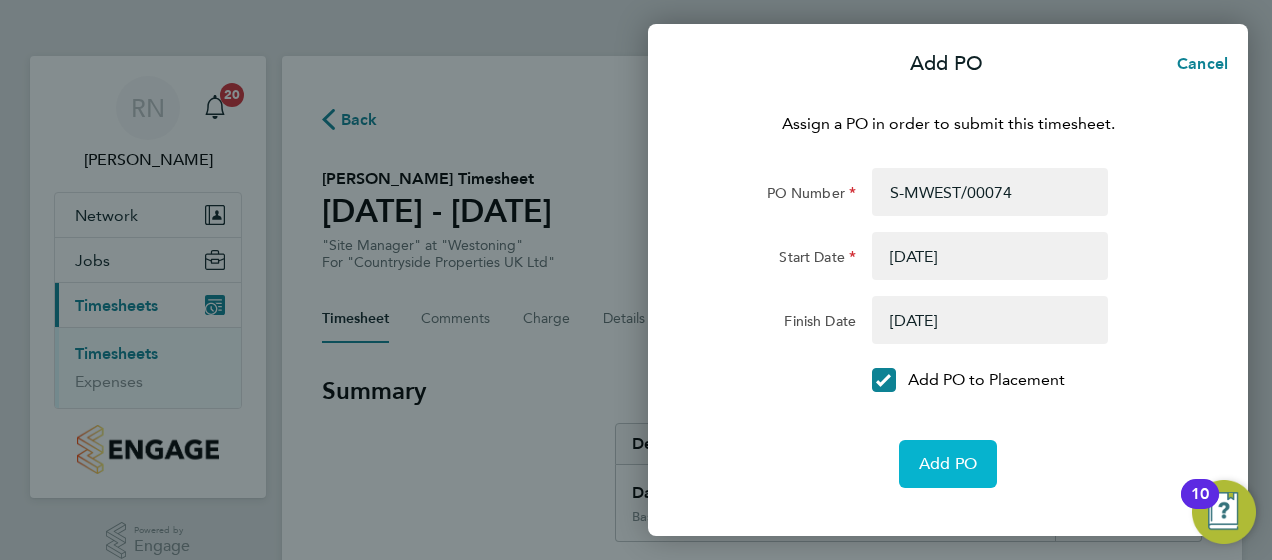 click on "Add PO" 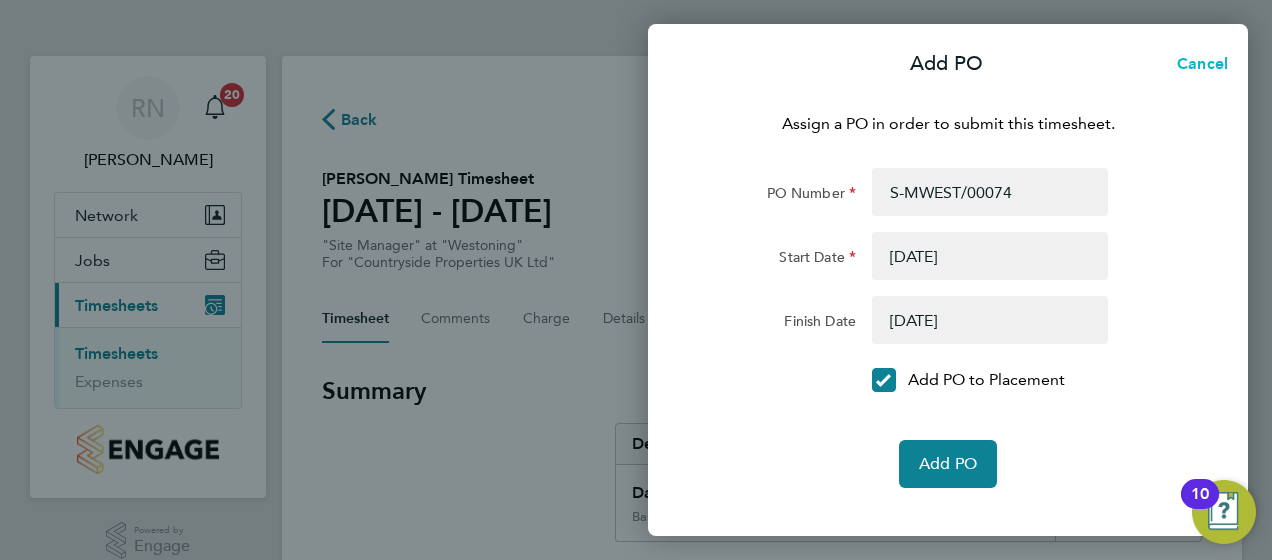 click on "Cancel" 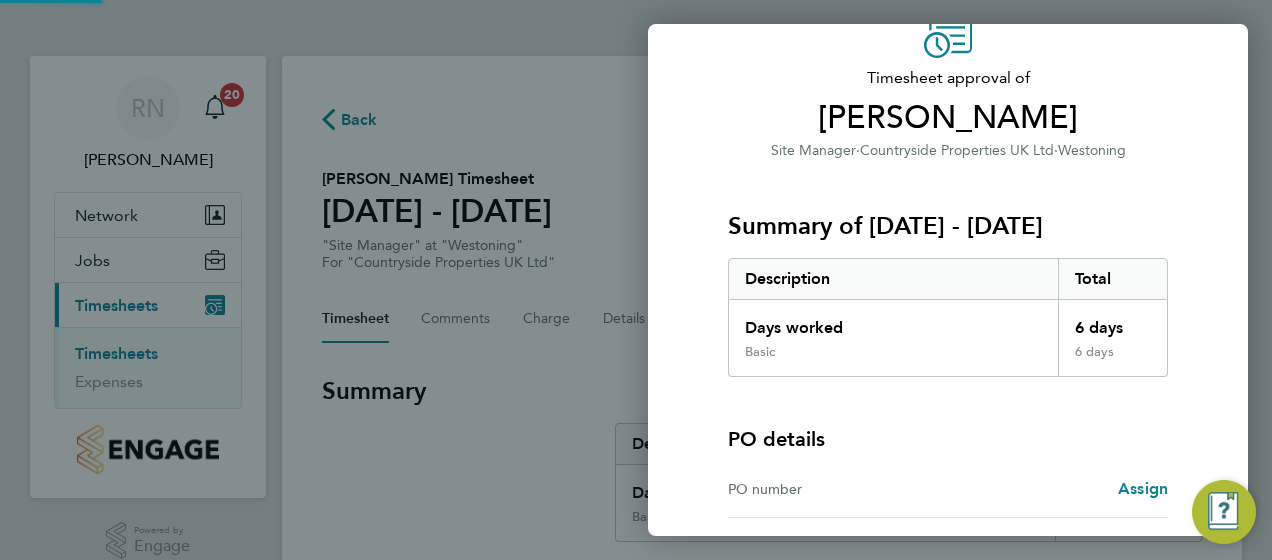 scroll, scrollTop: 282, scrollLeft: 0, axis: vertical 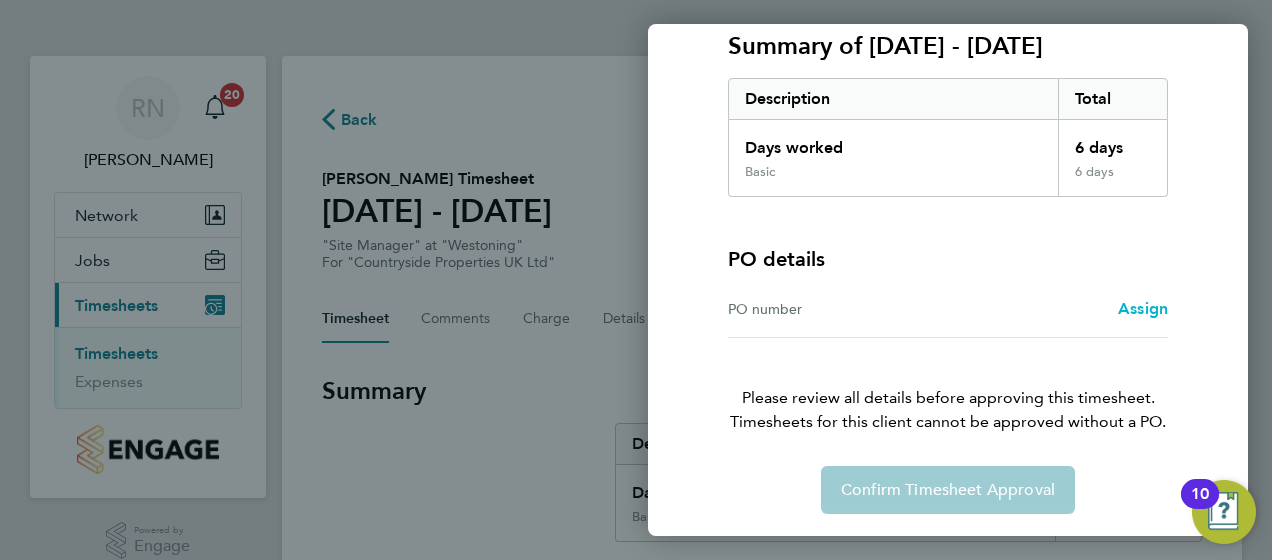 click on "Assign" at bounding box center [1143, 308] 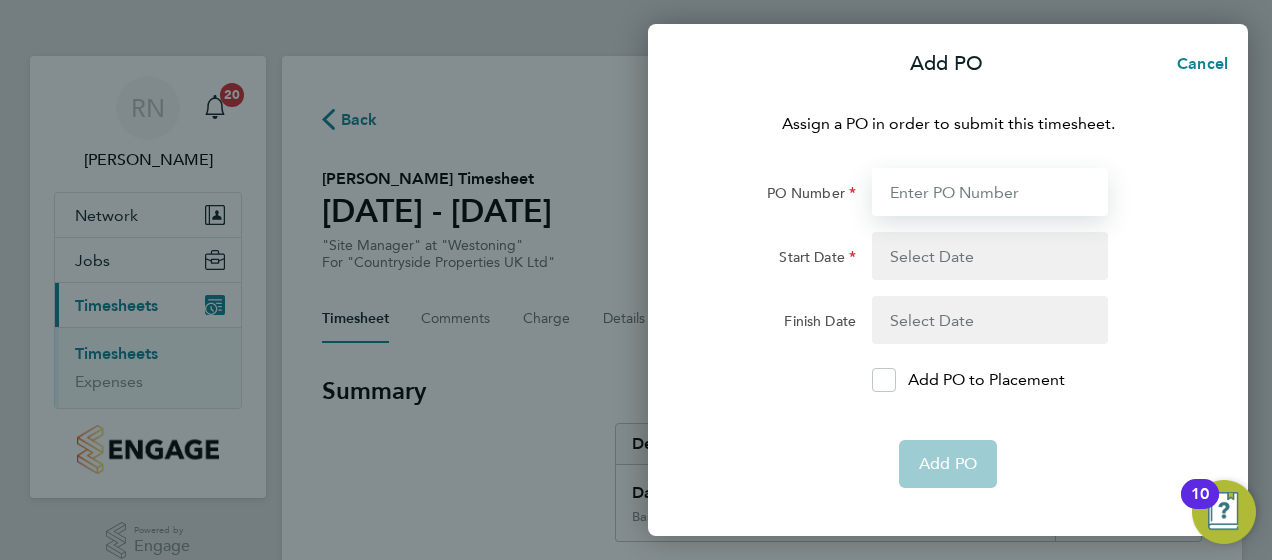 click on "PO Number" at bounding box center [990, 192] 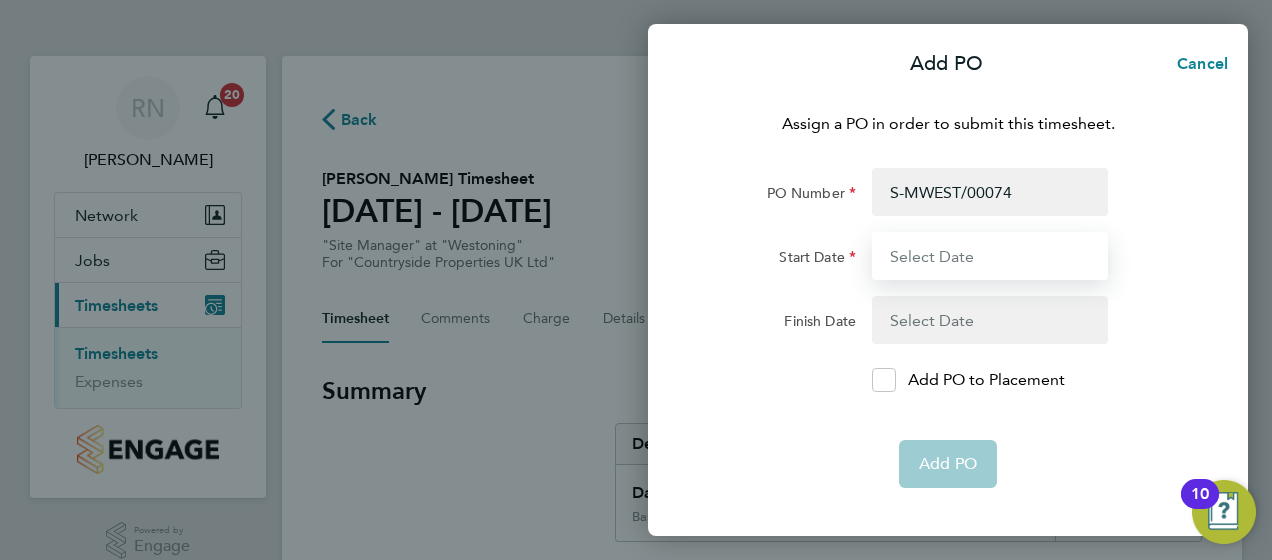 type on "07 Jul 25" 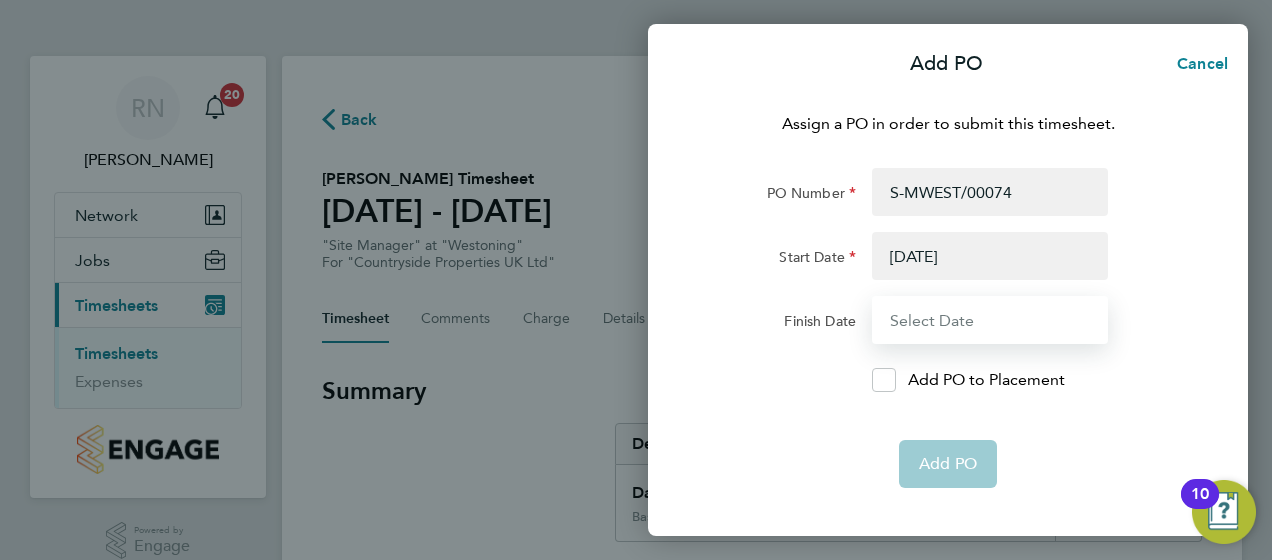 type on "31 Dec 25" 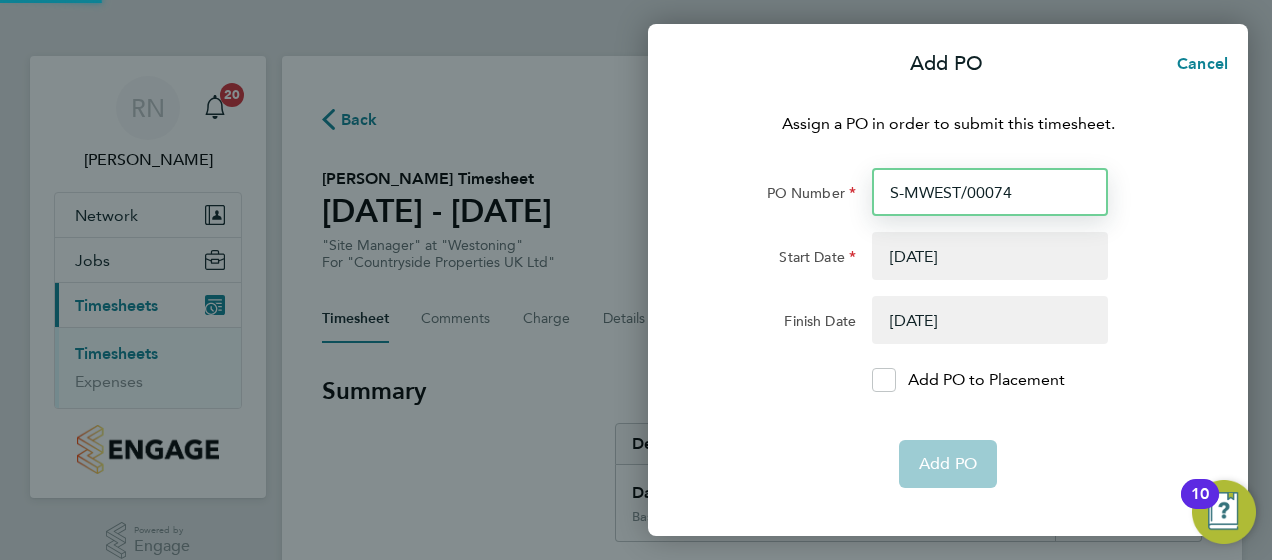 type 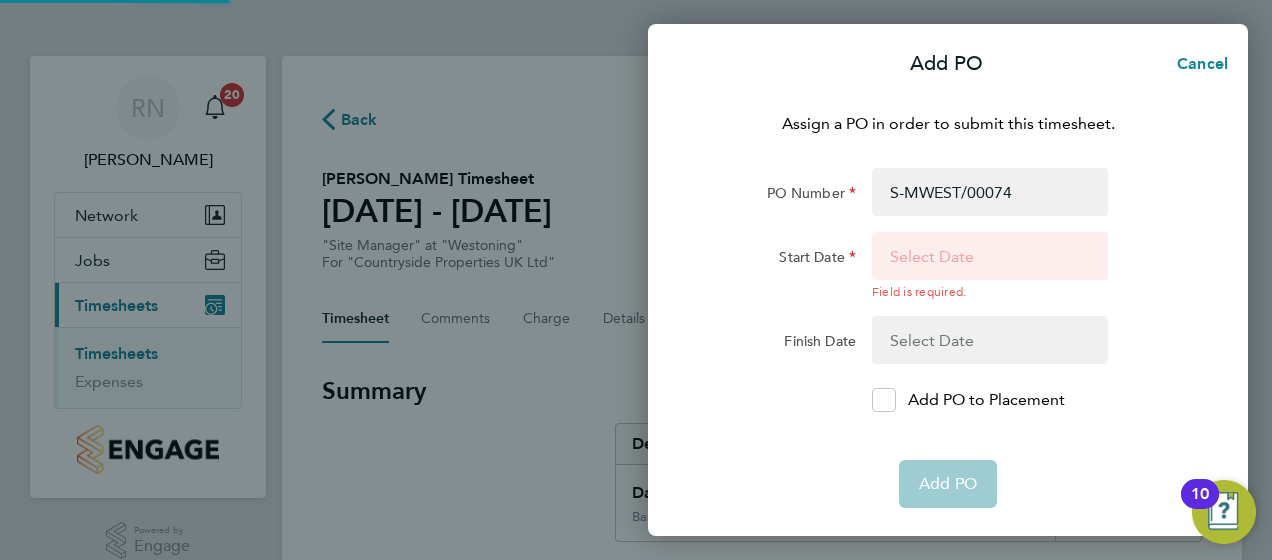 click 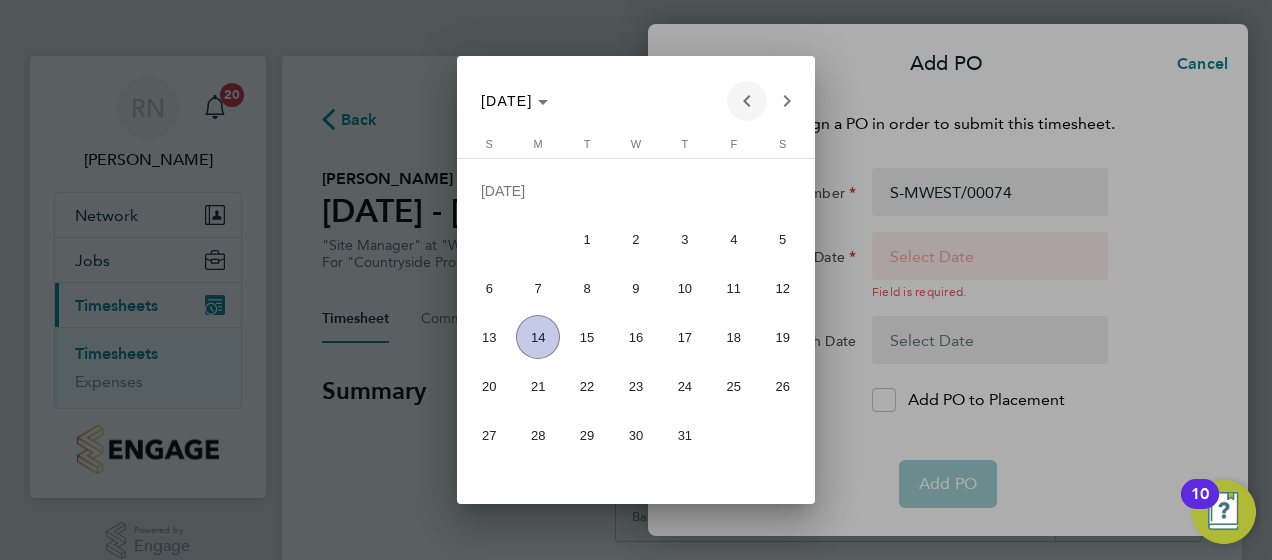 click at bounding box center [747, 101] 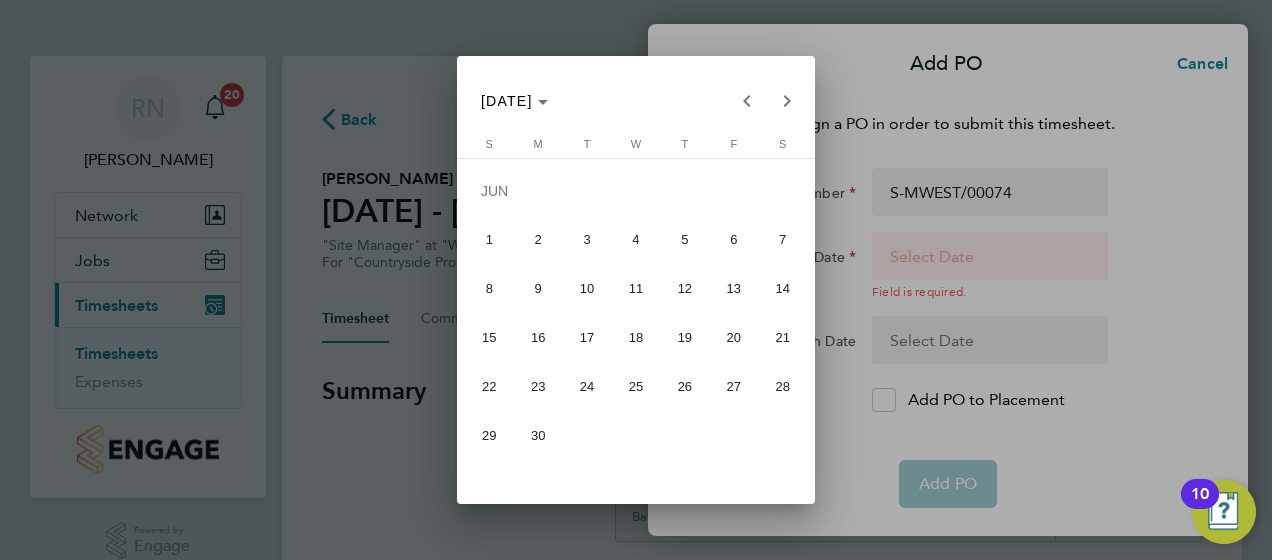 click on "1" at bounding box center (489, 240) 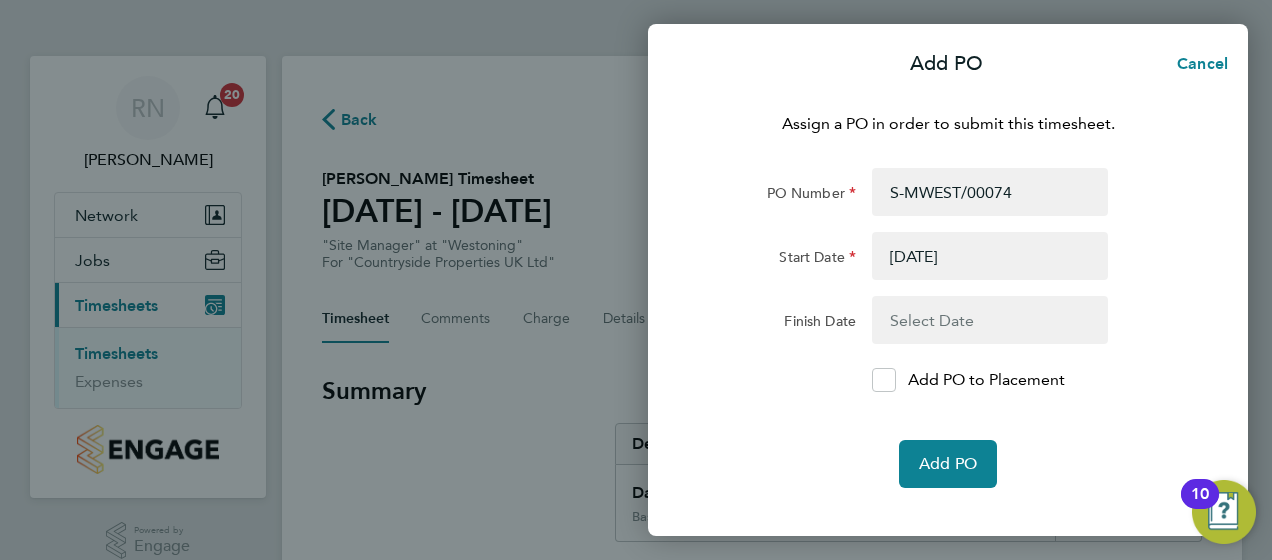 click 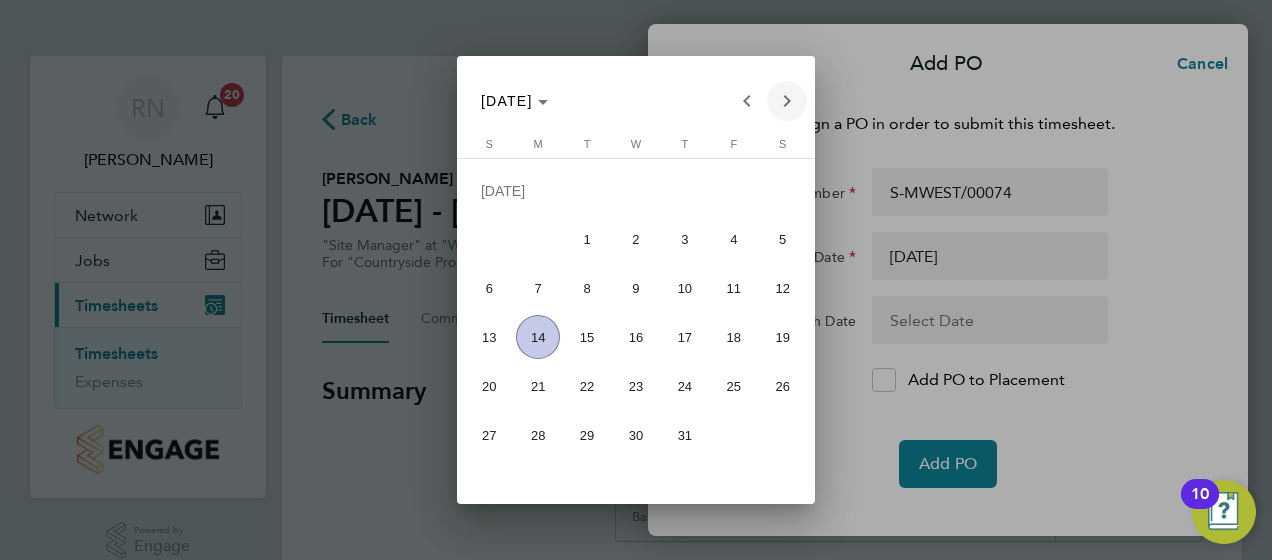 click at bounding box center [787, 101] 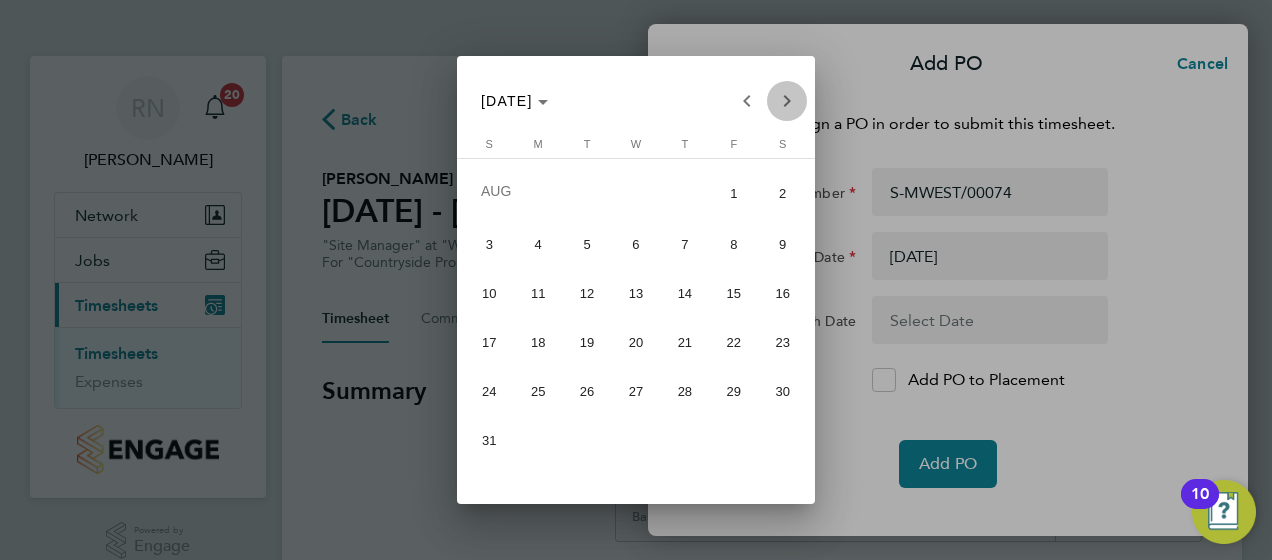 click at bounding box center [787, 101] 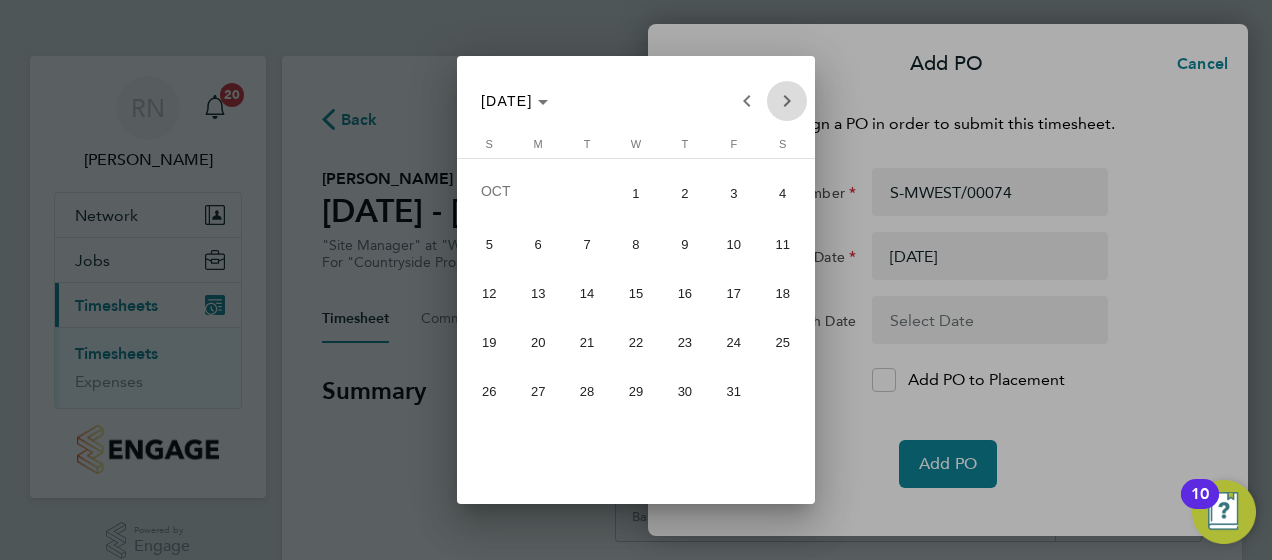 click at bounding box center (787, 101) 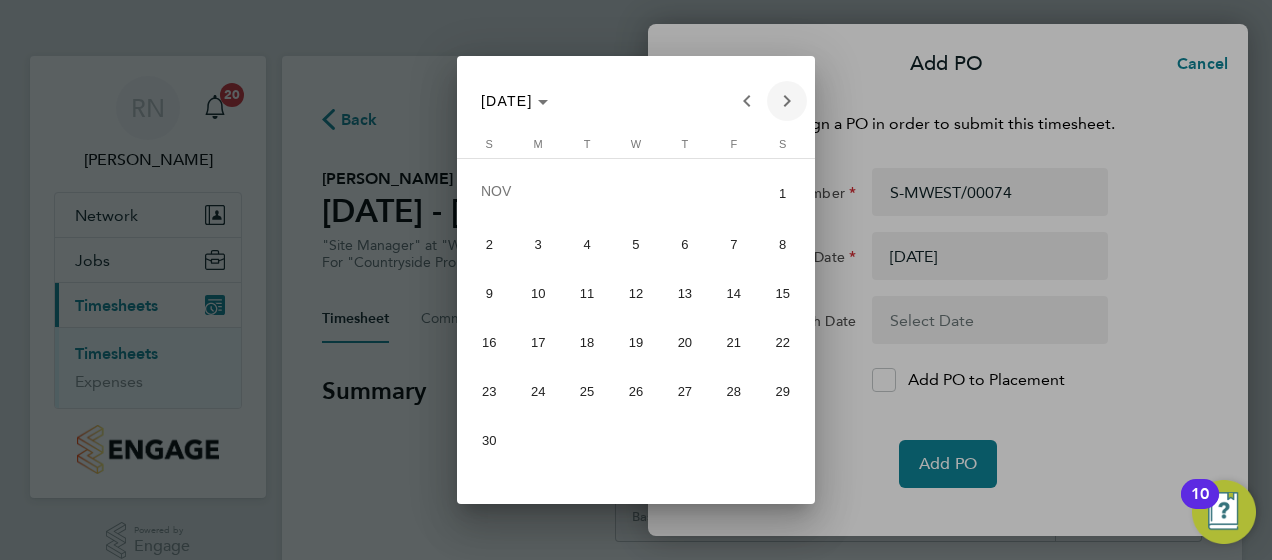 click at bounding box center (787, 101) 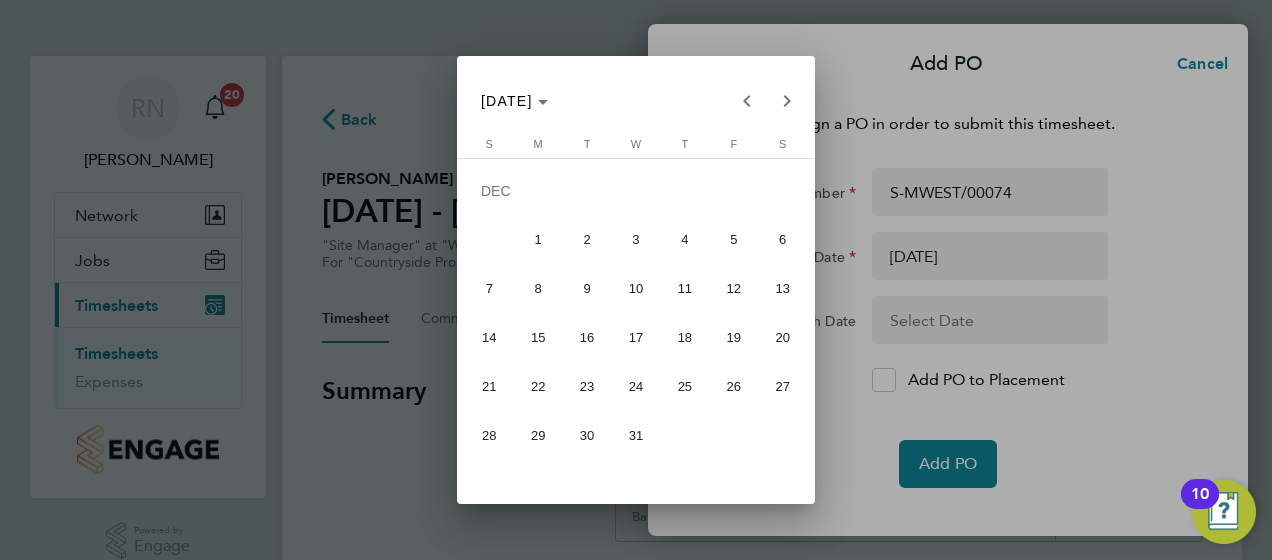 click on "31" at bounding box center (636, 435) 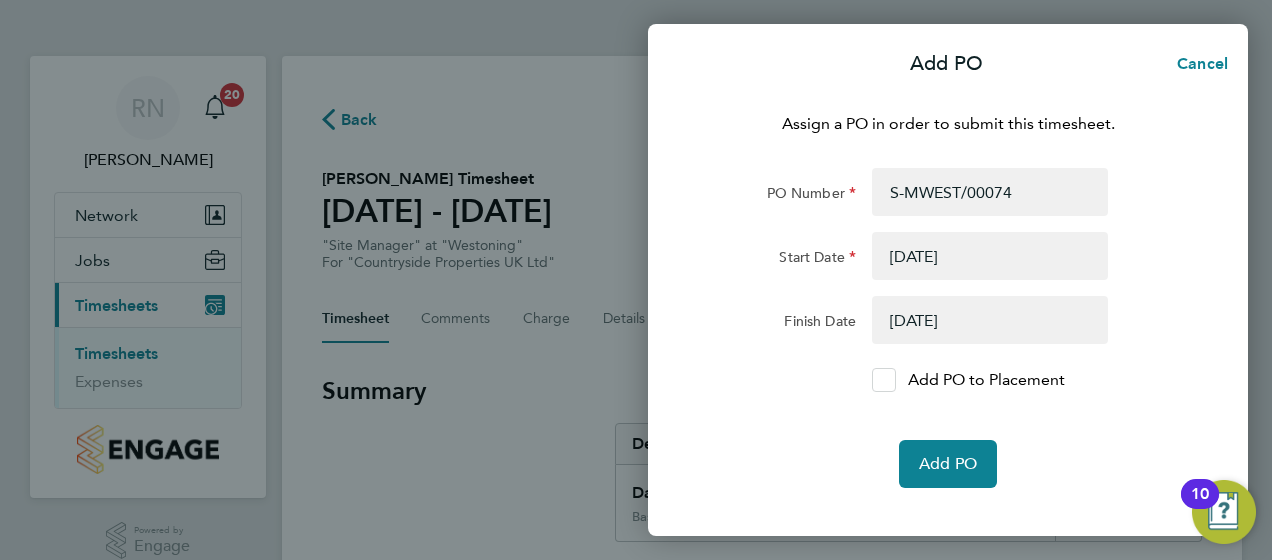 click 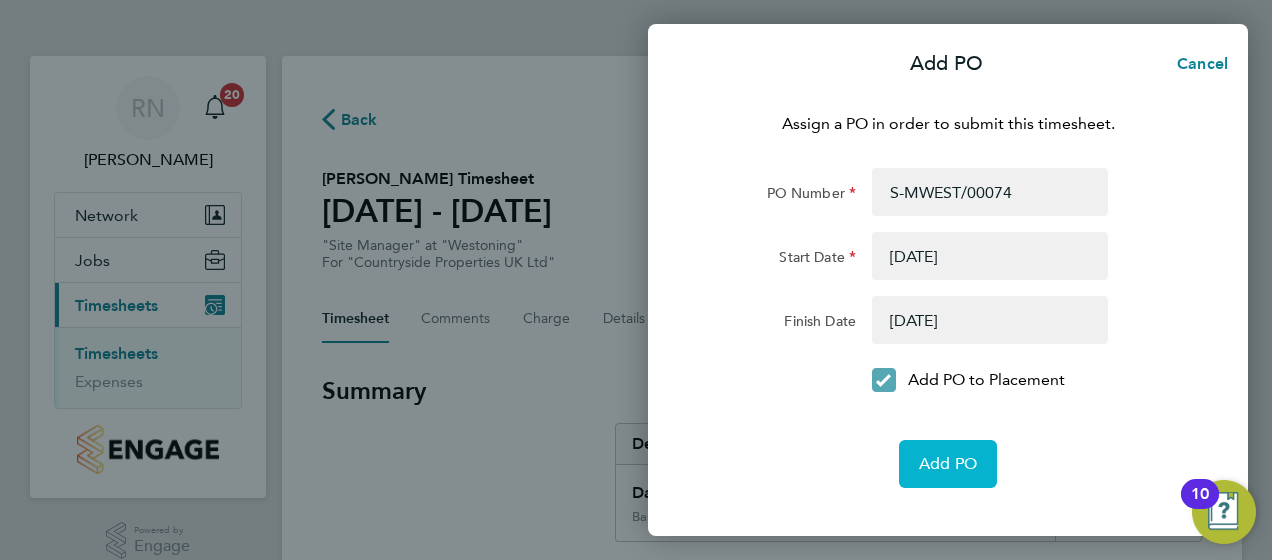 click on "Add PO" 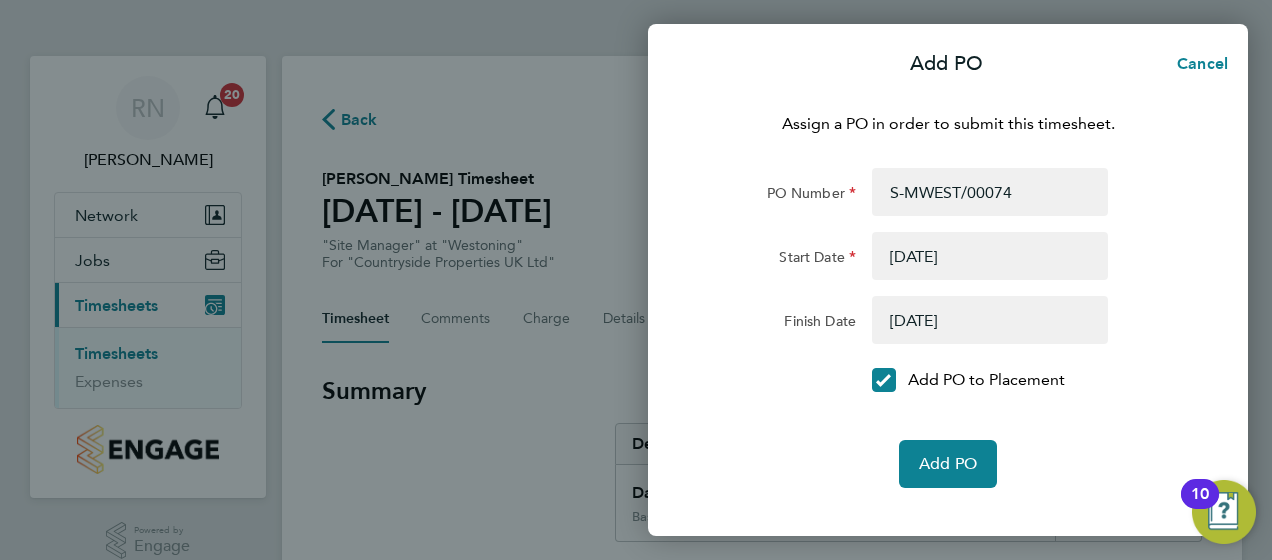 click 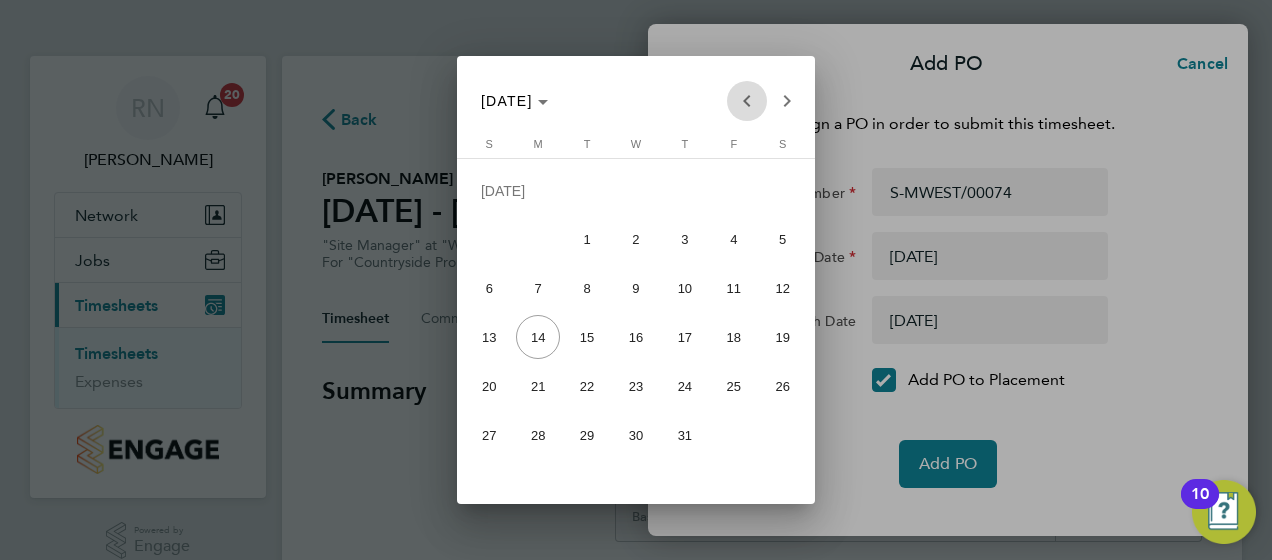 click at bounding box center (747, 101) 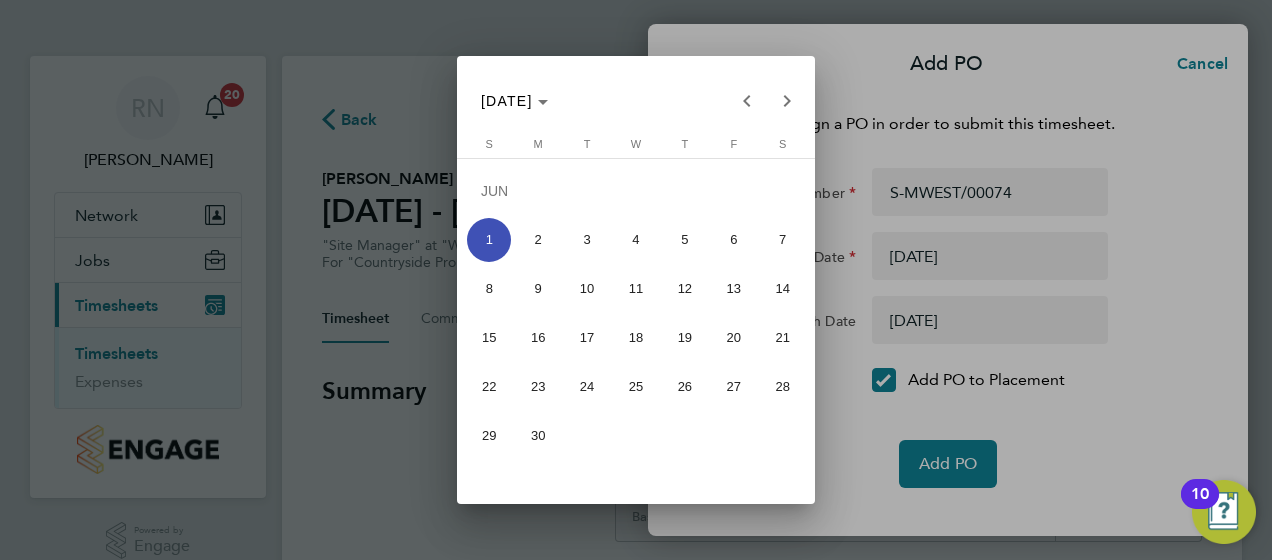 click on "30" at bounding box center (538, 435) 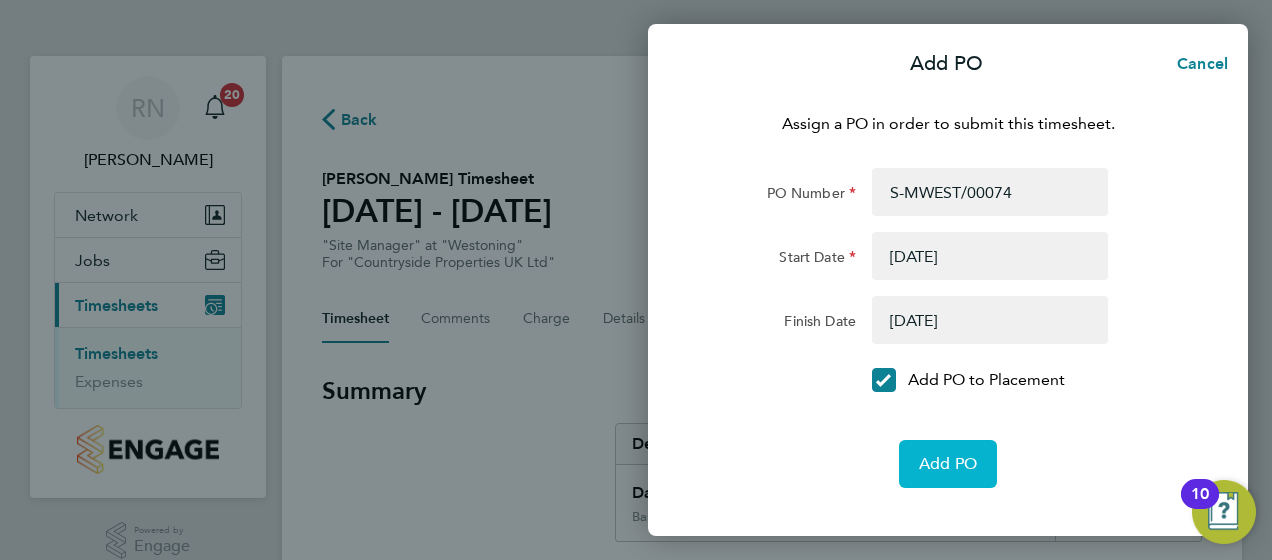 click on "Add PO" 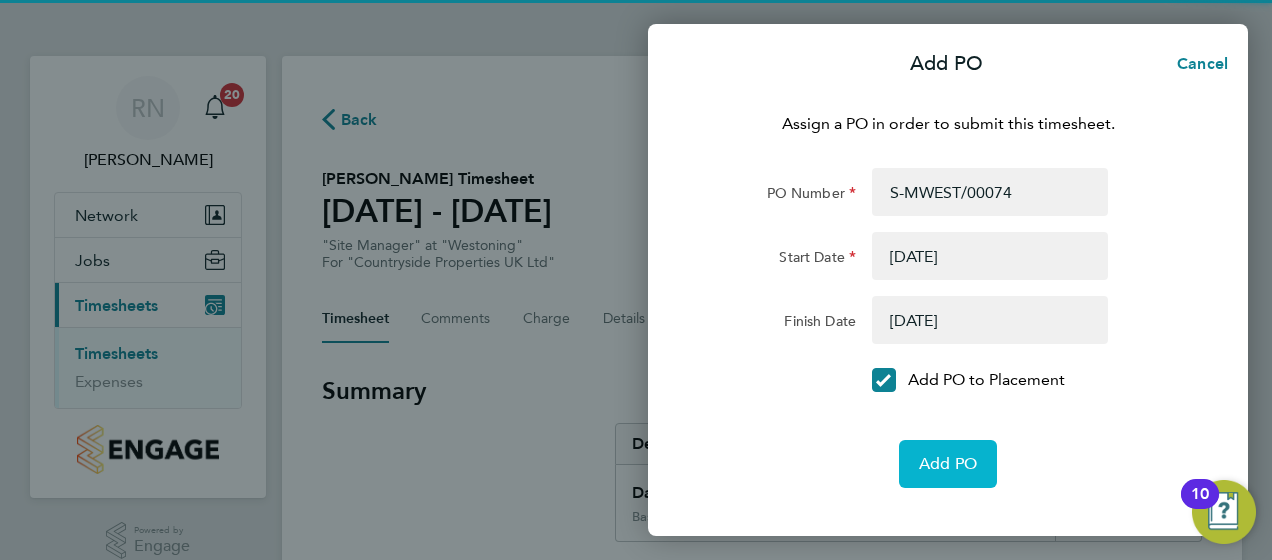 click on "Add PO" 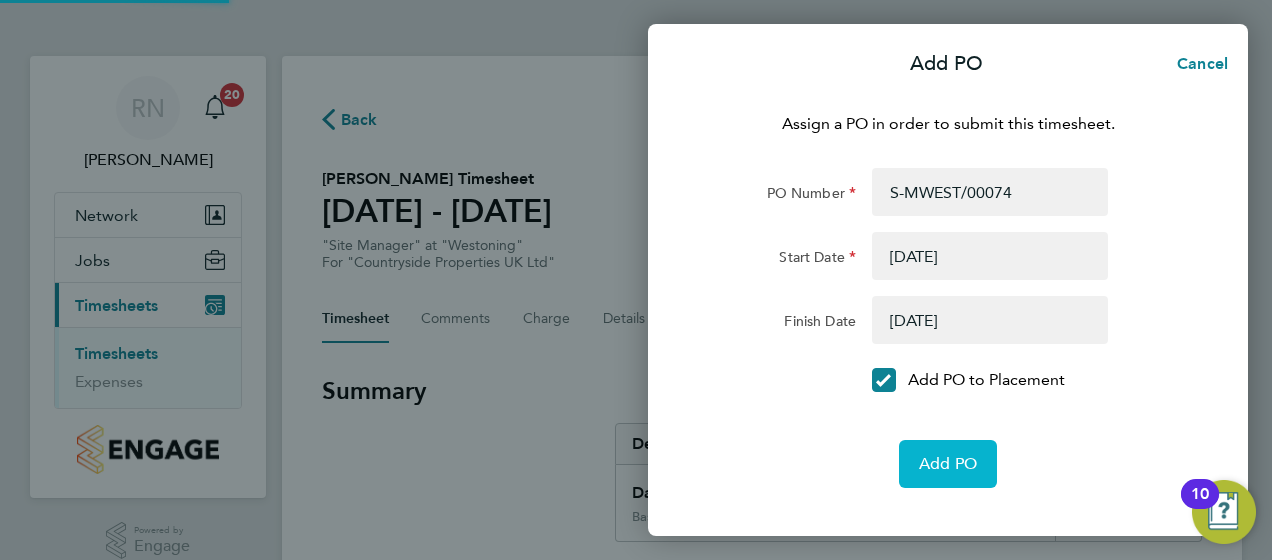 click on "Add PO" 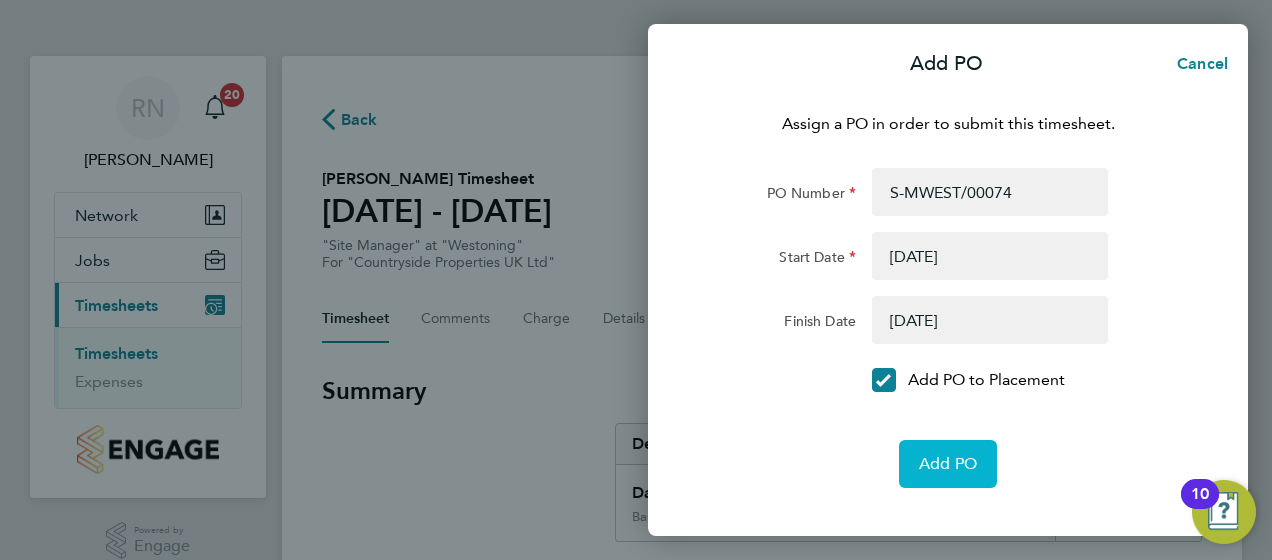 click on "Add PO" 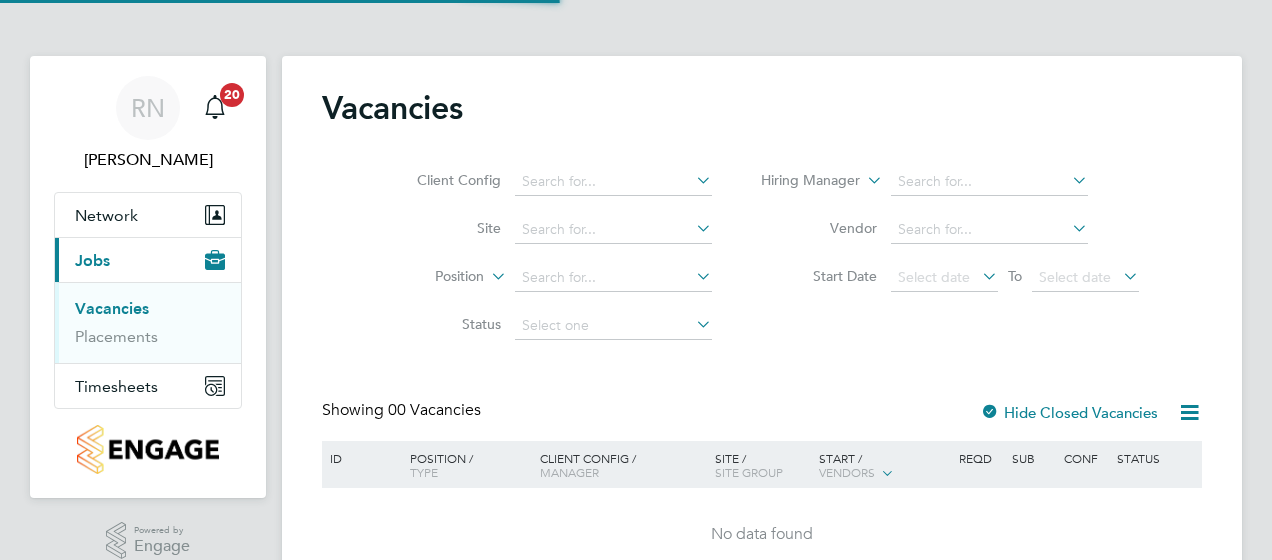 scroll, scrollTop: 0, scrollLeft: 0, axis: both 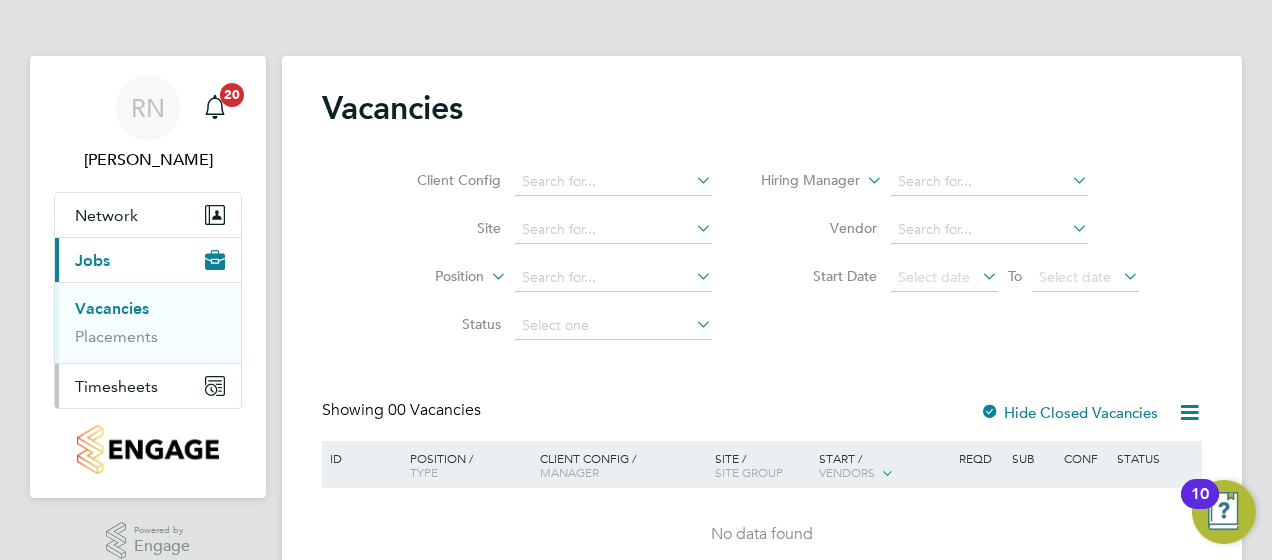 click on "Timesheets" at bounding box center [116, 386] 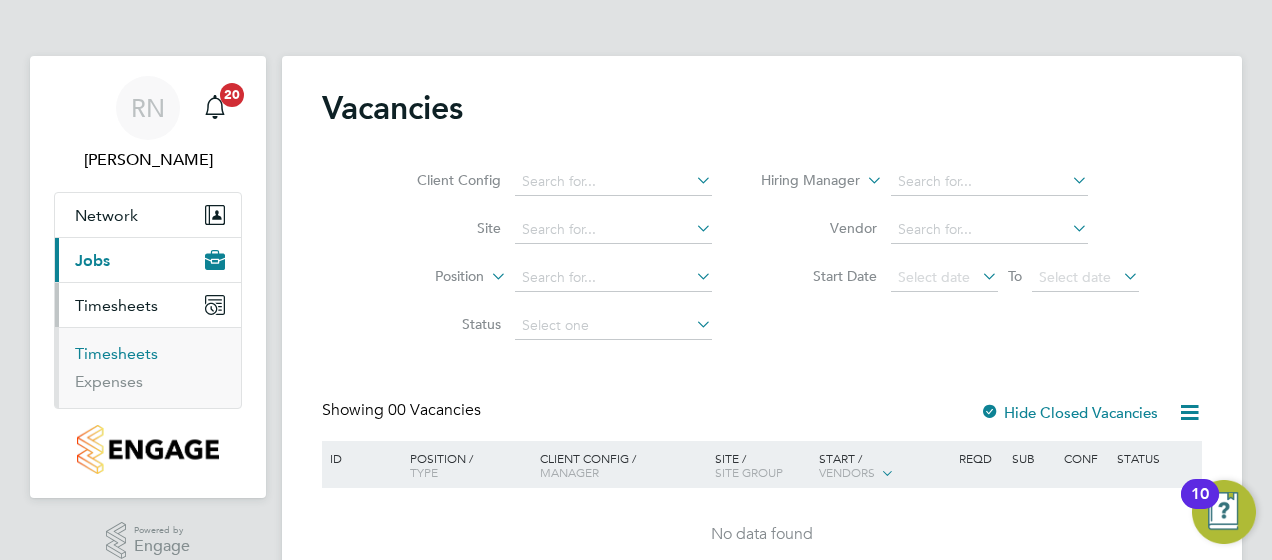 click on "Timesheets" at bounding box center (116, 353) 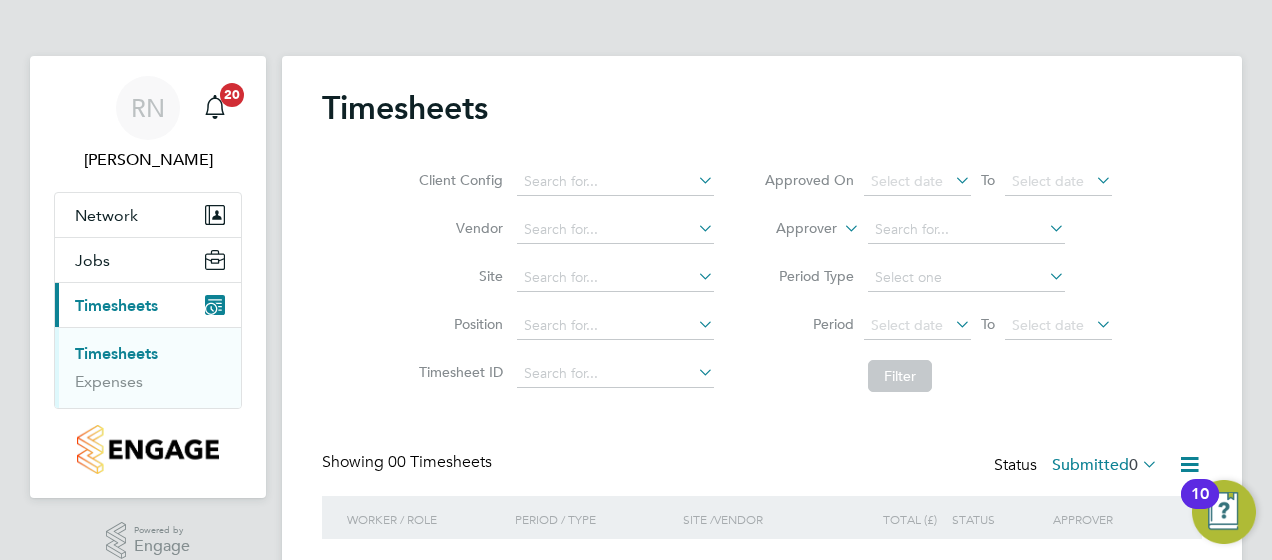 scroll, scrollTop: 0, scrollLeft: 0, axis: both 